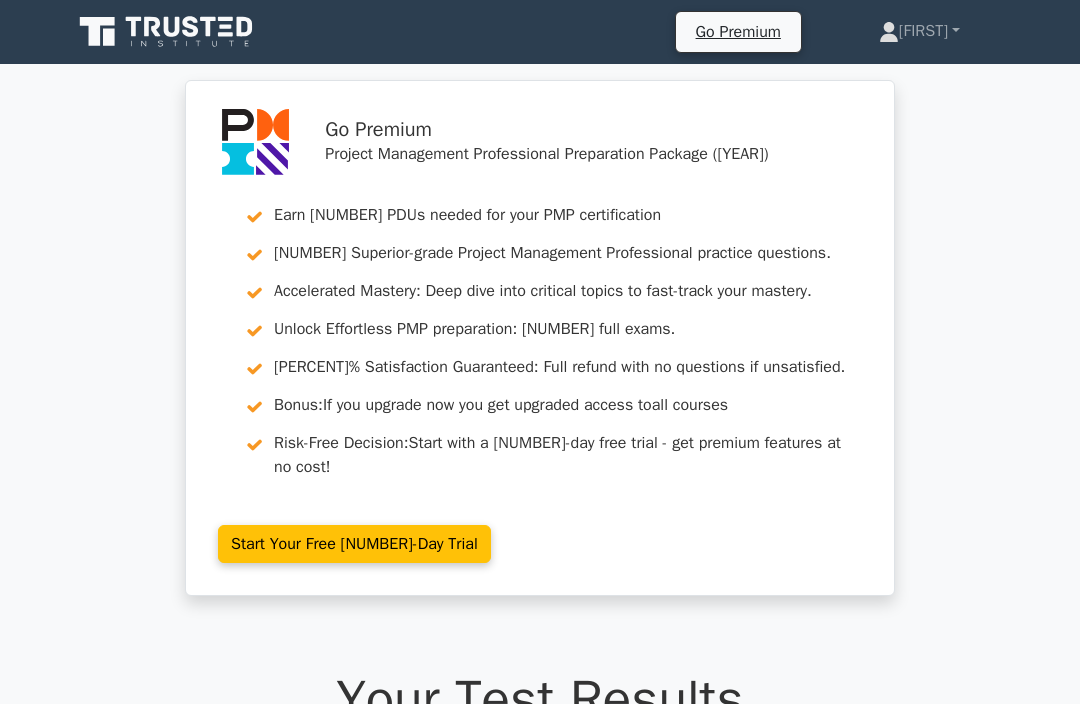 scroll, scrollTop: 4918, scrollLeft: 0, axis: vertical 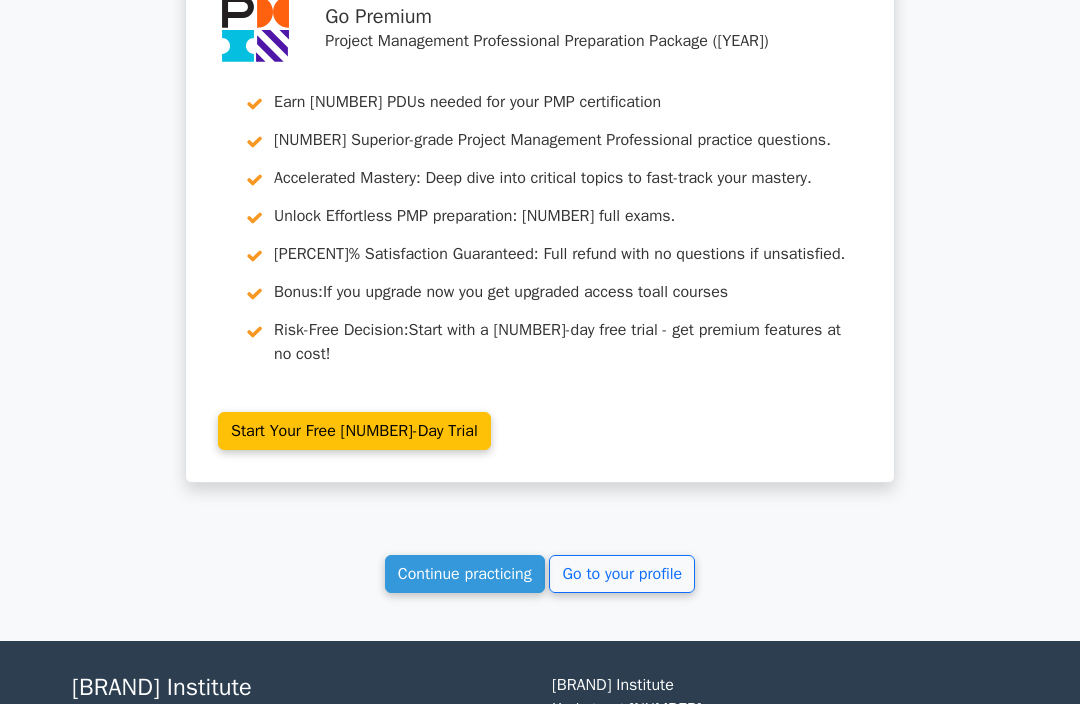 click on "Continue practicing" at bounding box center (465, 574) 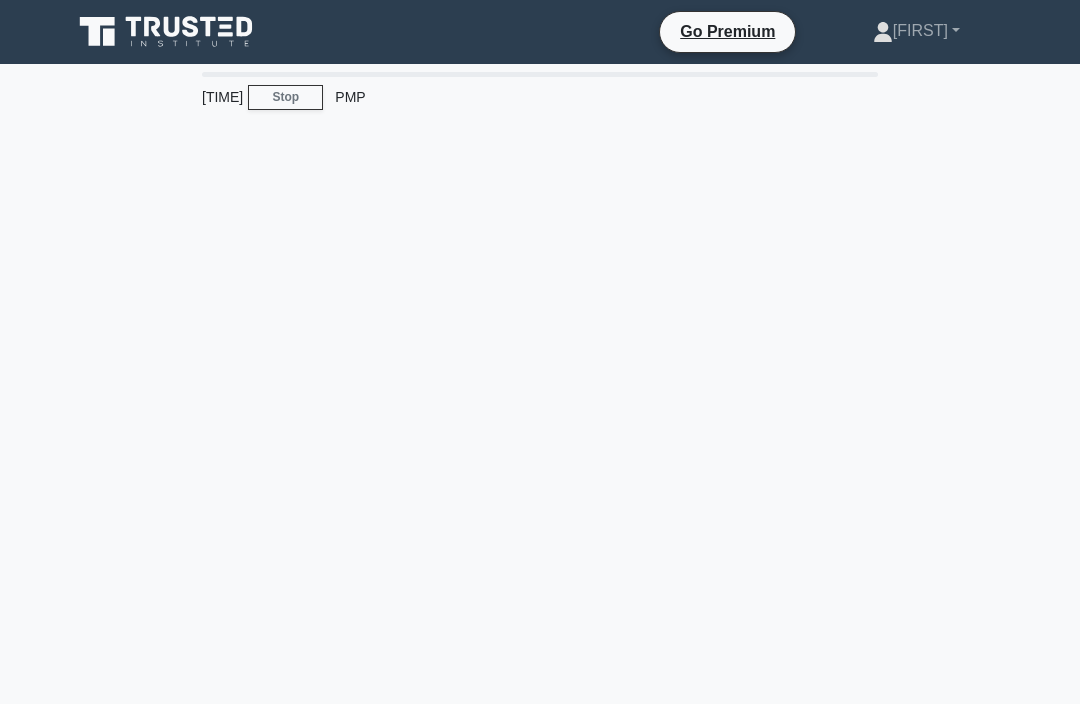 scroll, scrollTop: 0, scrollLeft: 0, axis: both 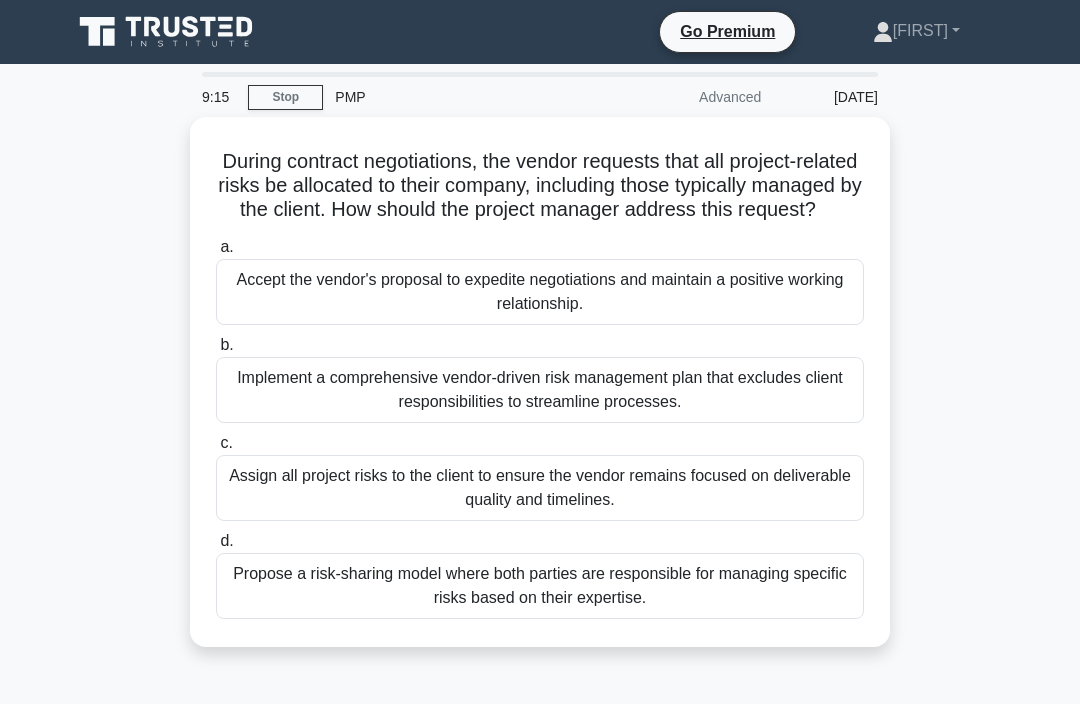 click on "Propose a risk-sharing model where both parties are responsible for managing specific risks based on their expertise." at bounding box center [540, 586] 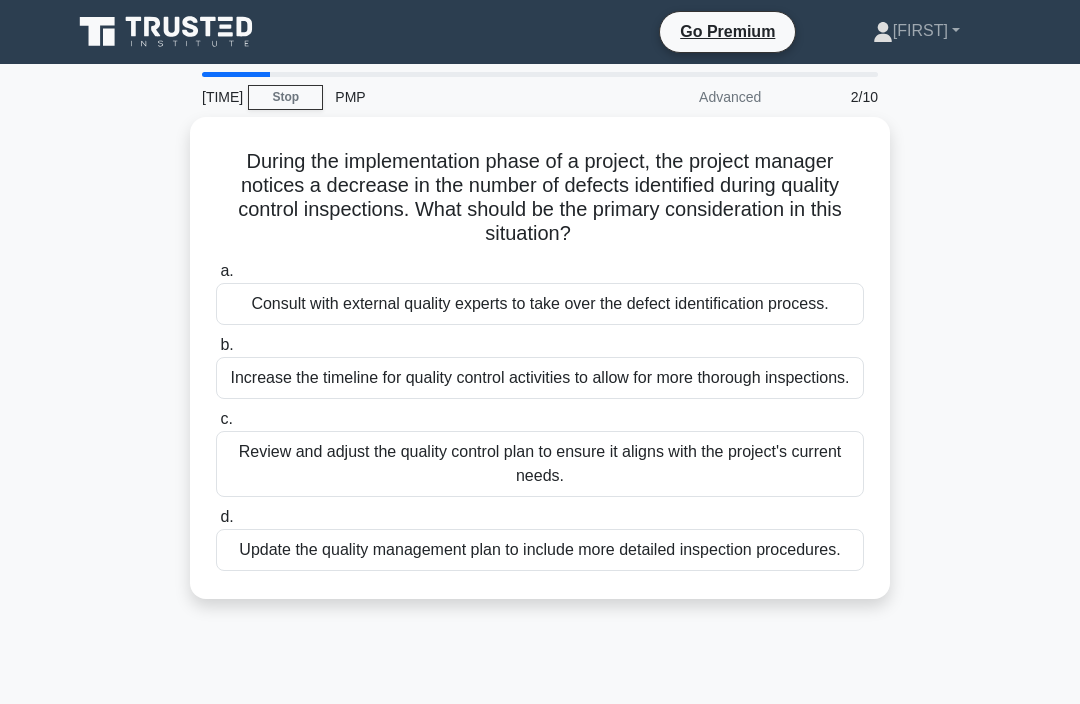 click on "Review and adjust the quality control plan to ensure it aligns with the project's current needs." at bounding box center (540, 464) 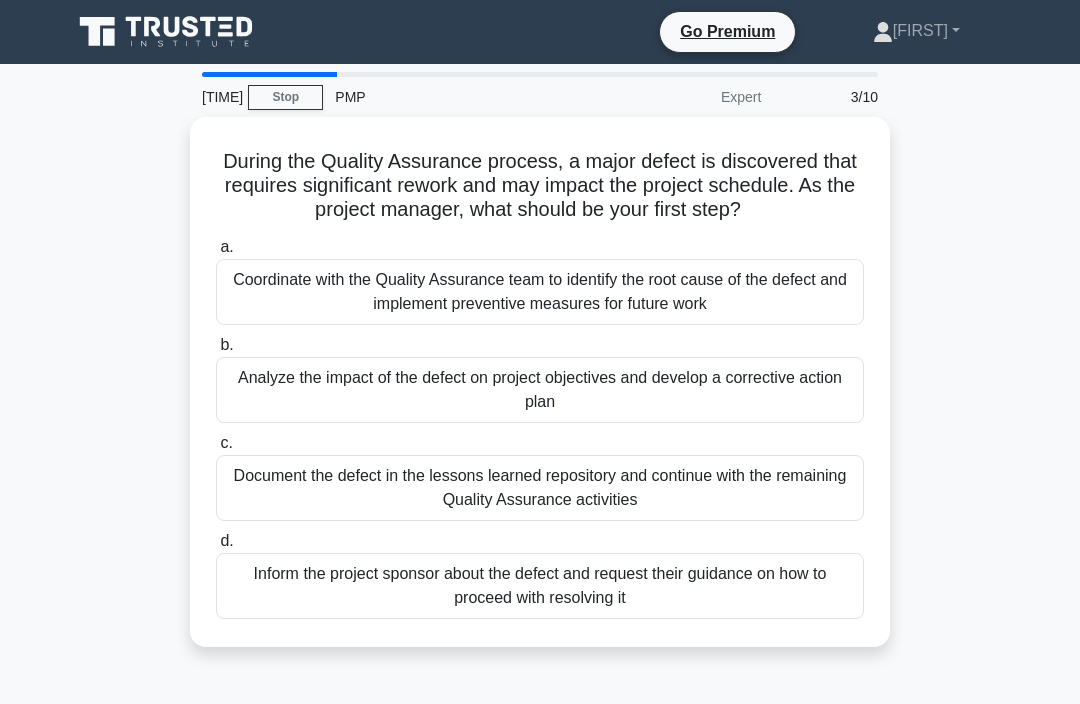 click on "Analyze the impact of the defect on project objectives and develop a corrective action plan" at bounding box center [540, 390] 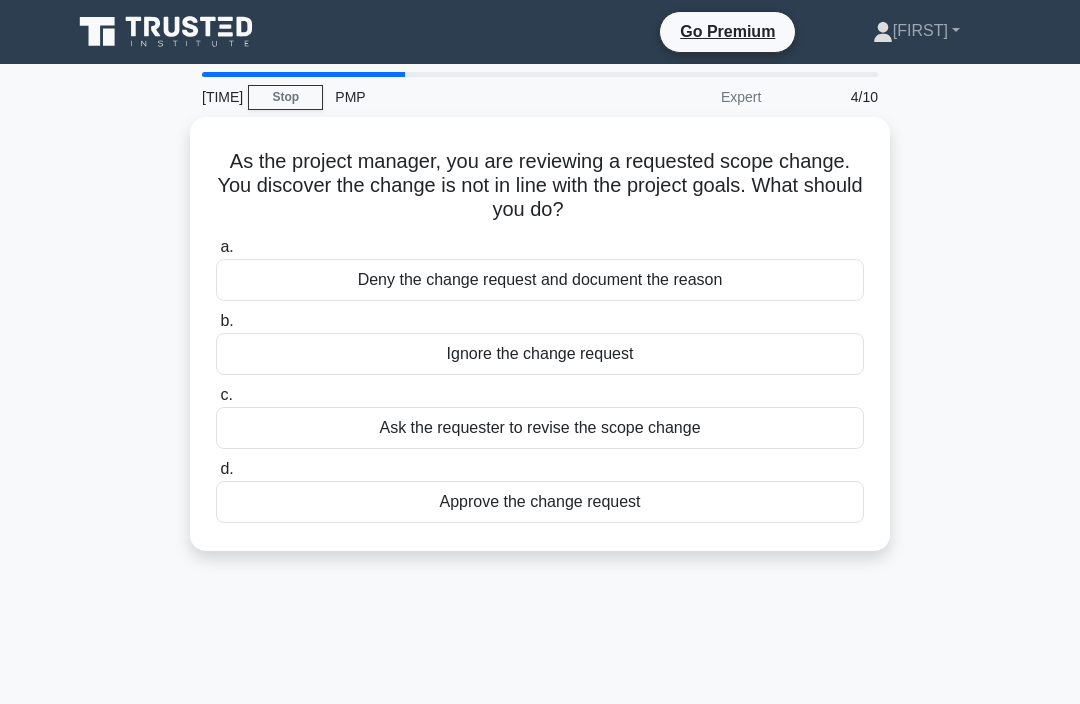 click on "Deny the change request and document the reason" at bounding box center [540, 280] 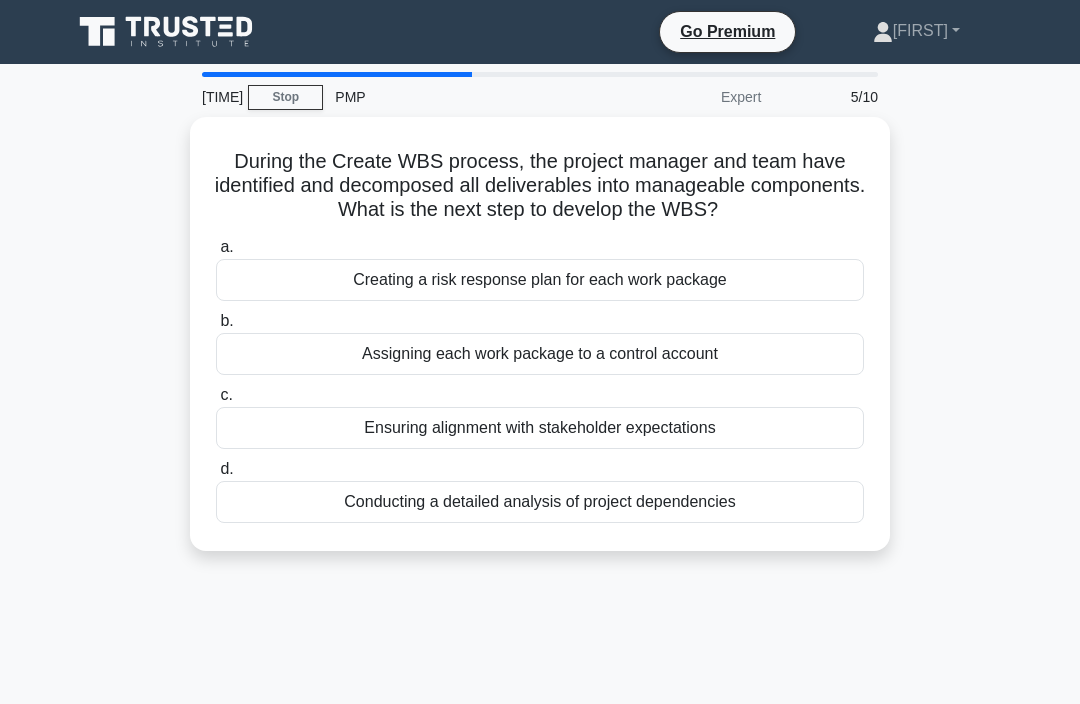 click on "Assigning each work package to a control account" at bounding box center [540, 354] 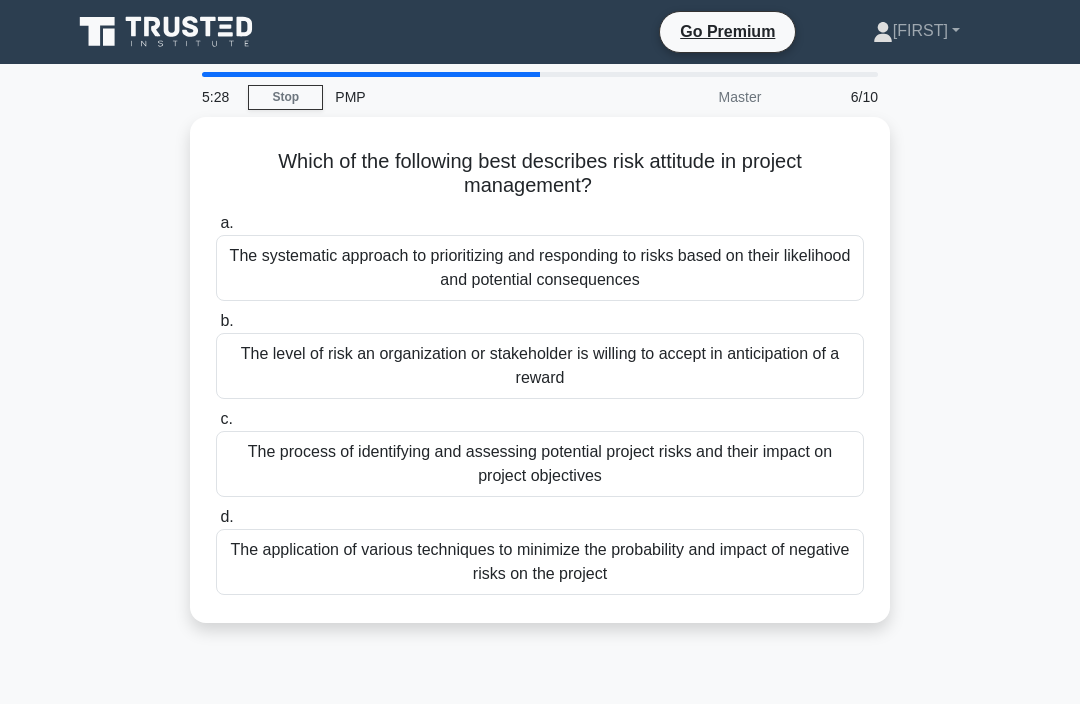 click on "The level of risk an organization or stakeholder is willing to accept in anticipation of a reward" at bounding box center (540, 366) 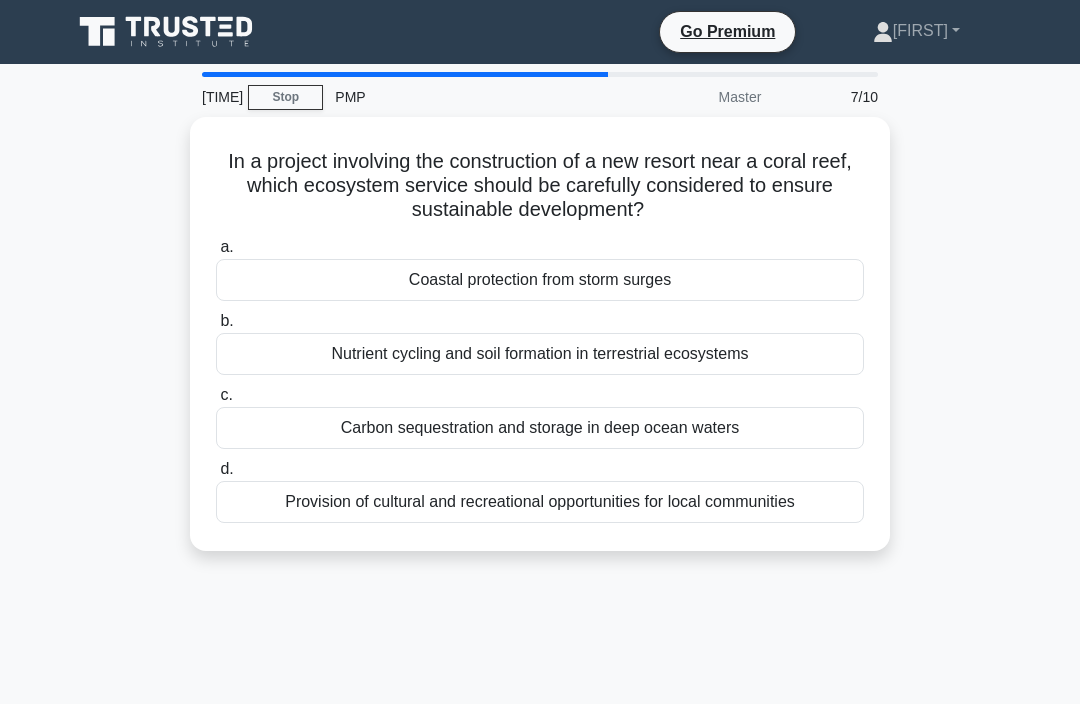 click on "Coastal protection from storm surges" at bounding box center [540, 280] 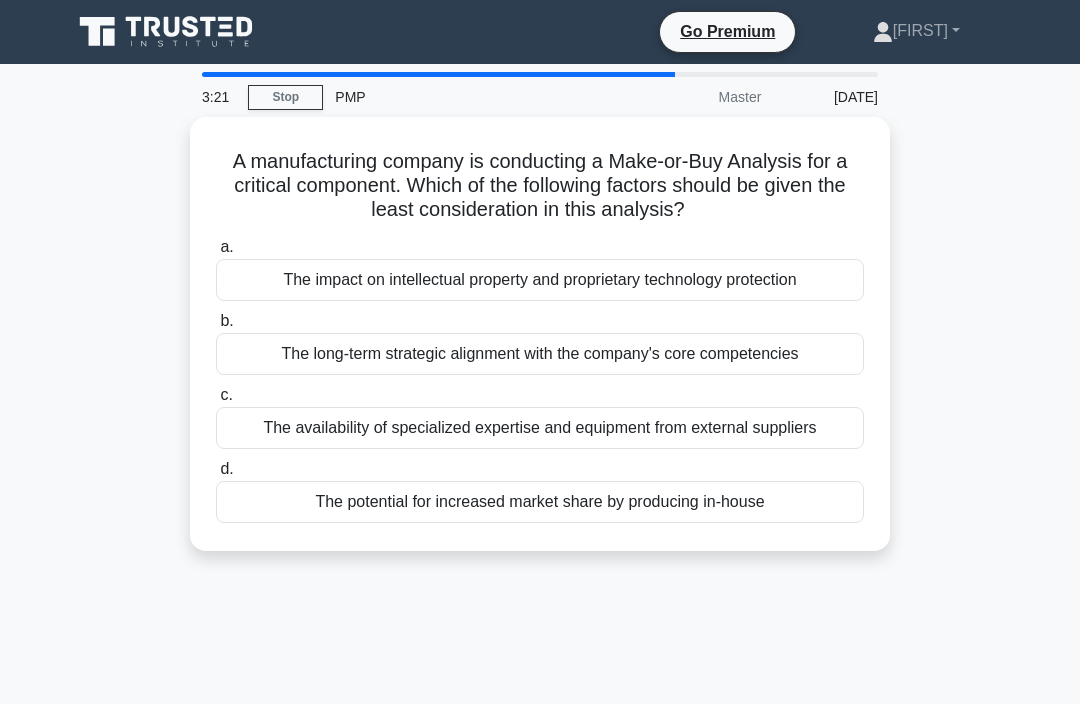 click on "The potential for increased market share by producing in-house" at bounding box center (540, 502) 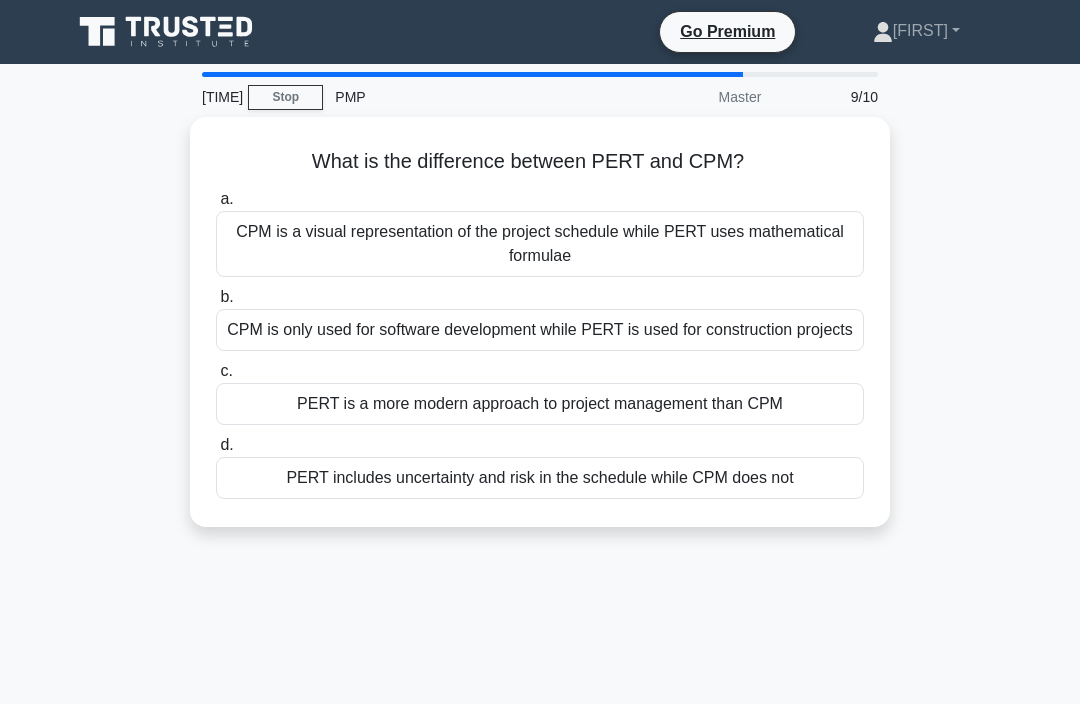 click on "CPM is a visual representation of the project schedule while PERT uses mathematical formulae" at bounding box center (540, 244) 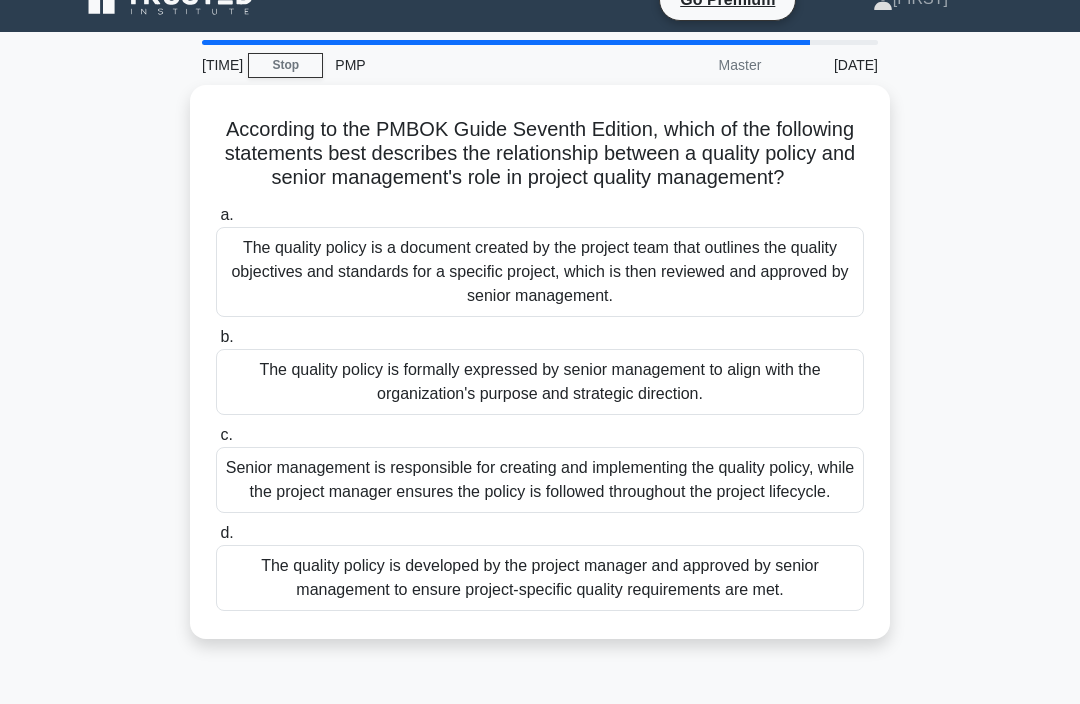 scroll, scrollTop: 32, scrollLeft: 0, axis: vertical 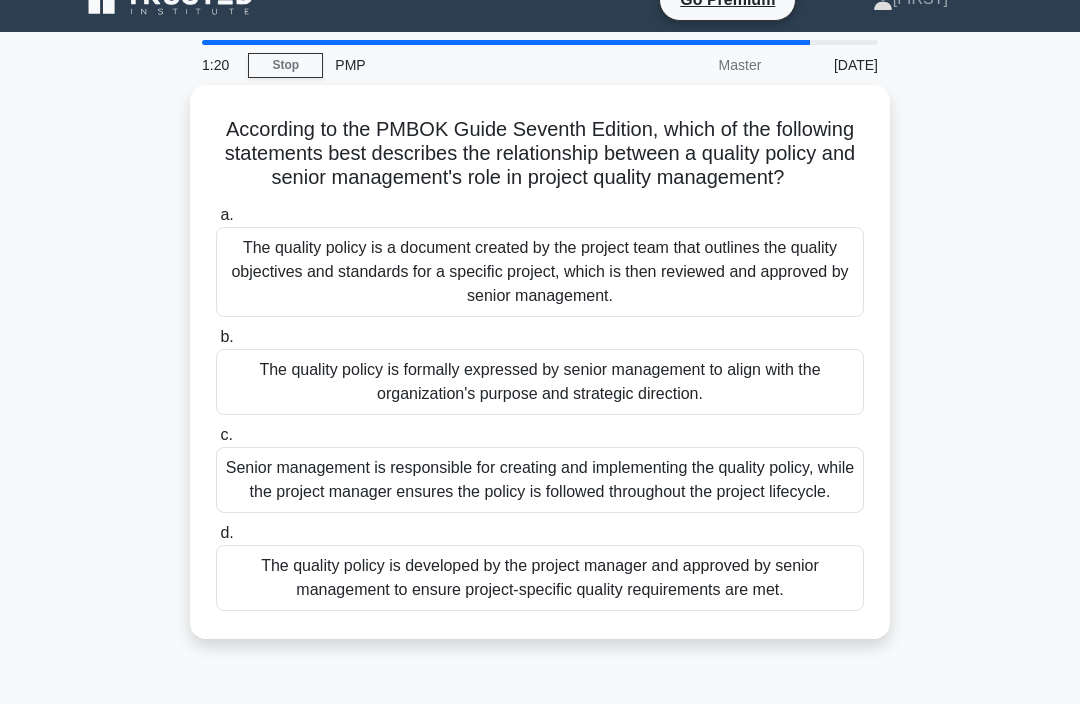 click on "Senior management is responsible for creating and implementing the quality policy, while the project manager ensures the policy is followed throughout the project lifecycle." at bounding box center (540, 480) 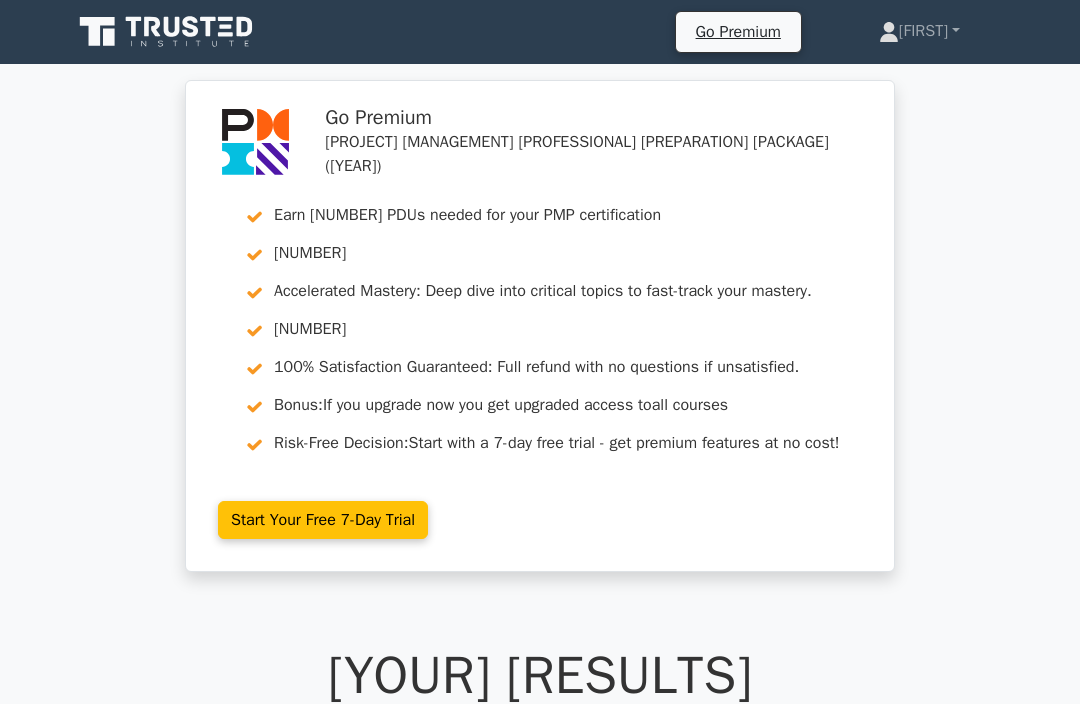 scroll, scrollTop: 0, scrollLeft: 0, axis: both 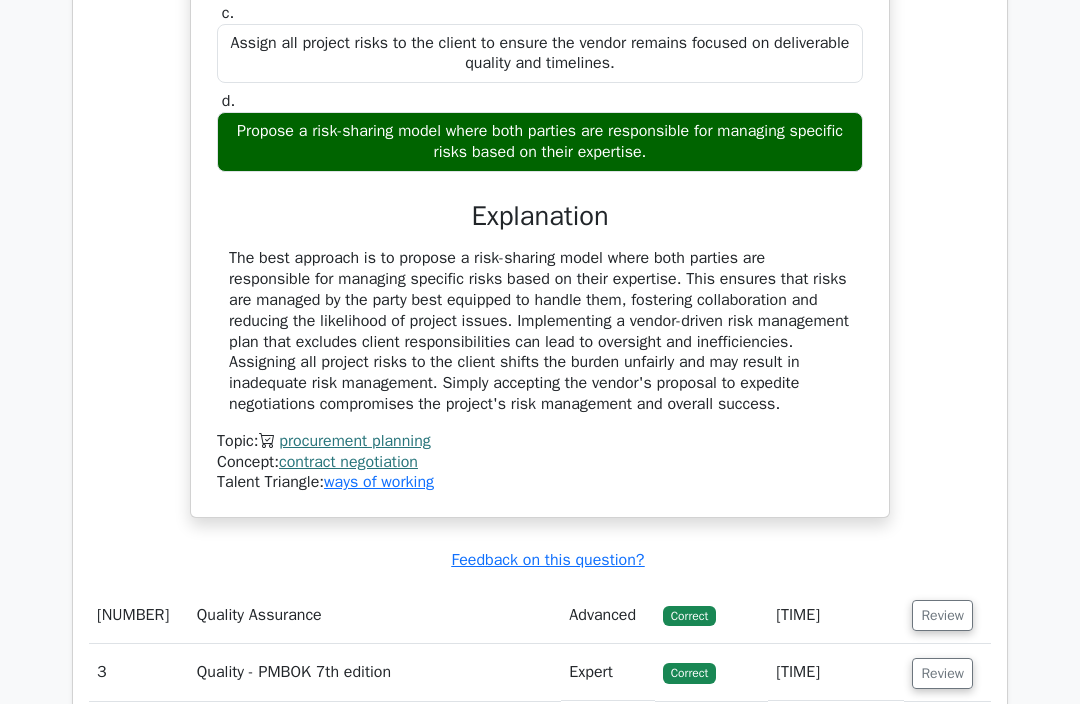 click on "Review" at bounding box center [942, 616] 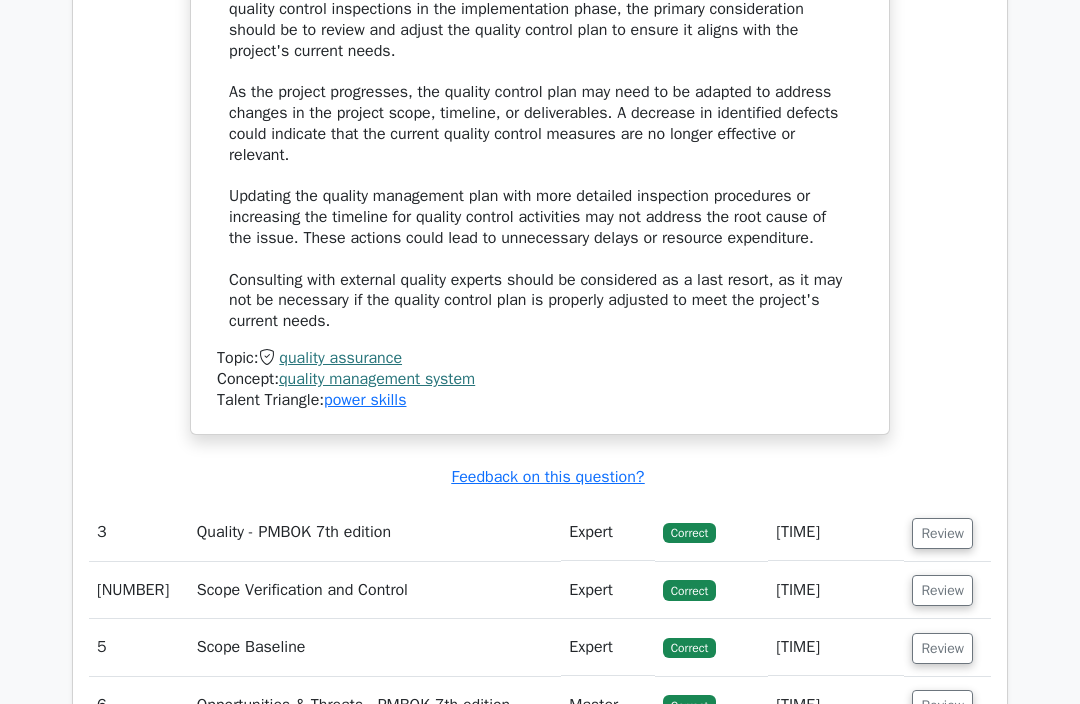 scroll, scrollTop: 3282, scrollLeft: 0, axis: vertical 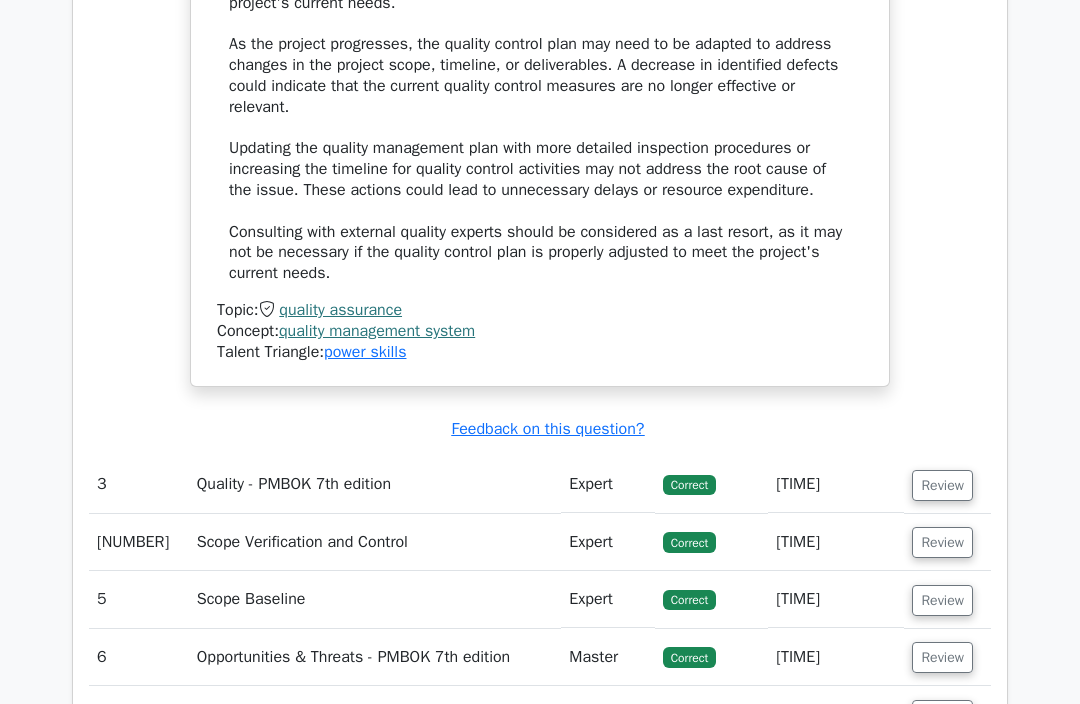 click on "Review" at bounding box center [942, 485] 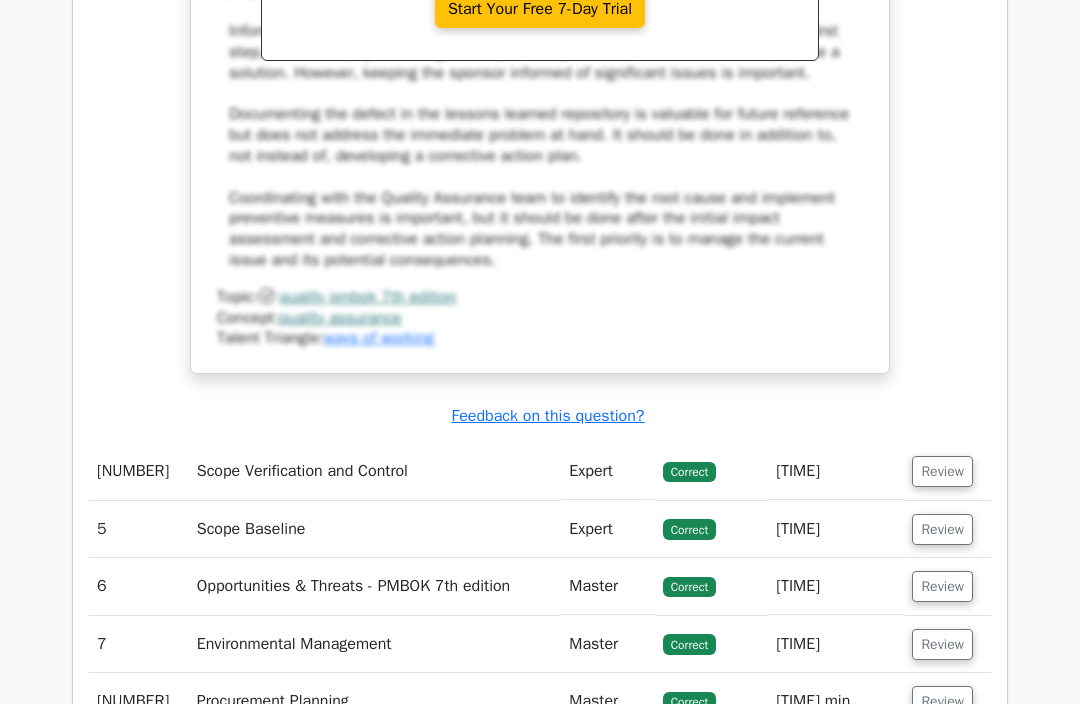 scroll, scrollTop: 4535, scrollLeft: 0, axis: vertical 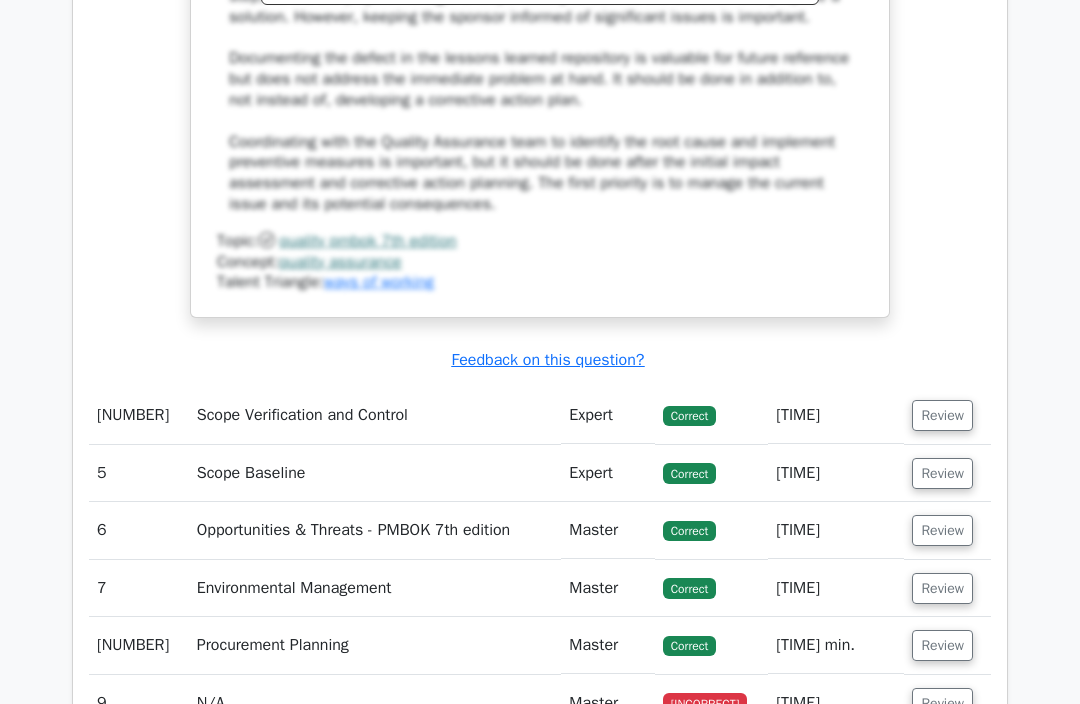 click on "Review" at bounding box center [942, 416] 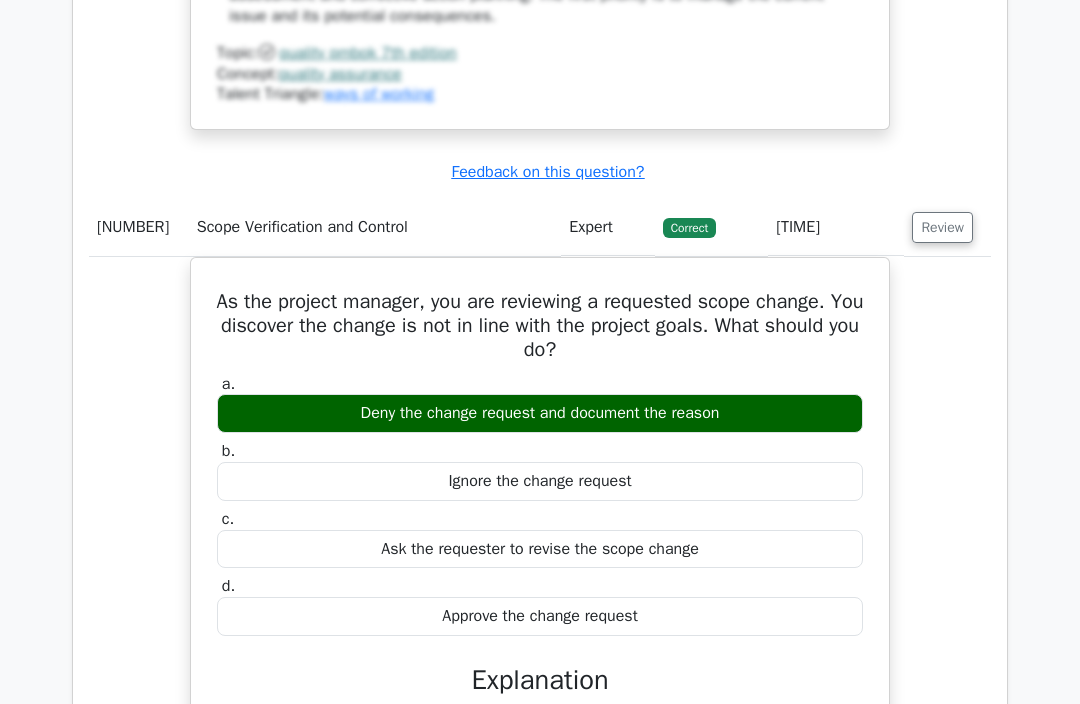 scroll, scrollTop: 4724, scrollLeft: 0, axis: vertical 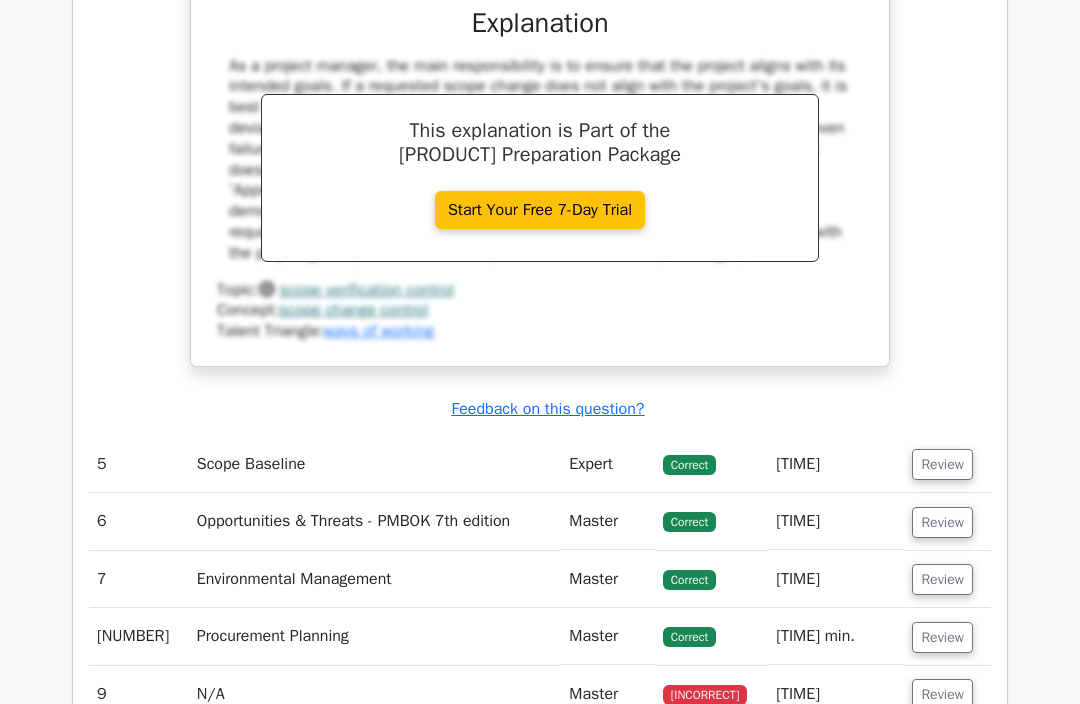 click on "Review" at bounding box center [942, 465] 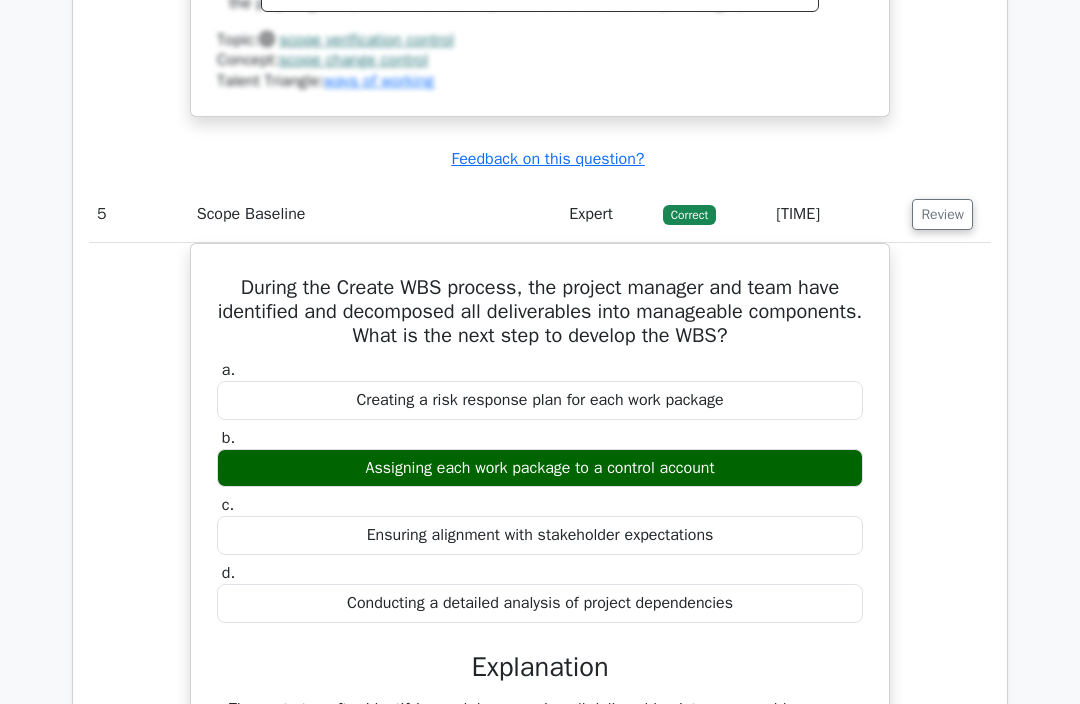 scroll, scrollTop: 5701, scrollLeft: 0, axis: vertical 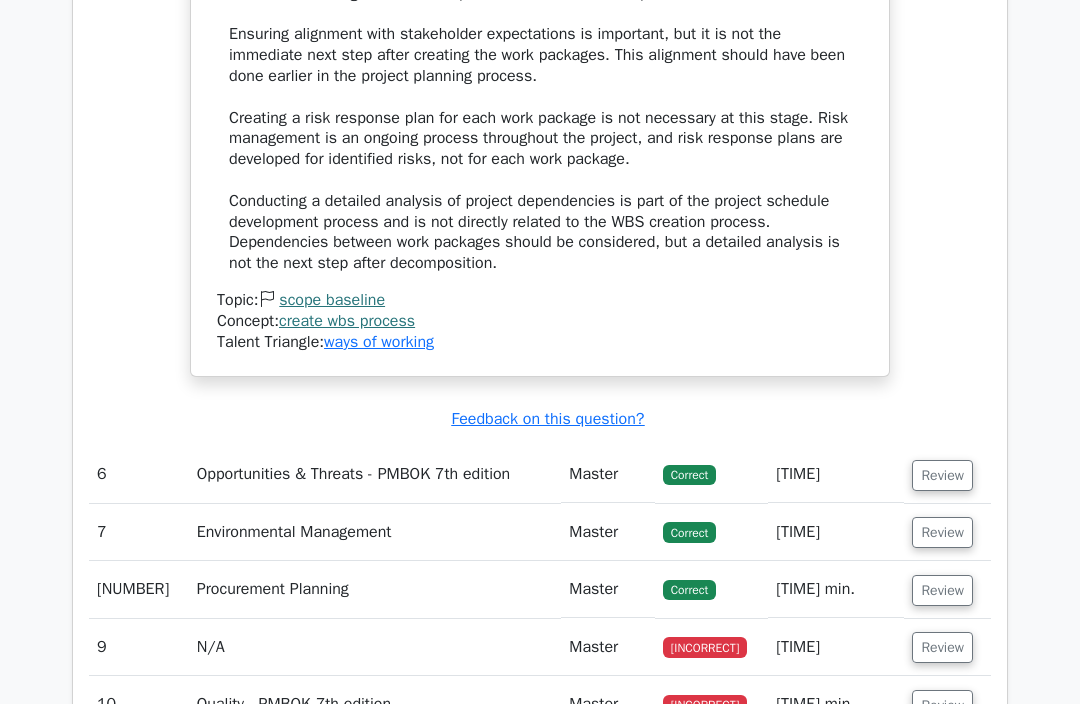 click on "Review" at bounding box center (942, 476) 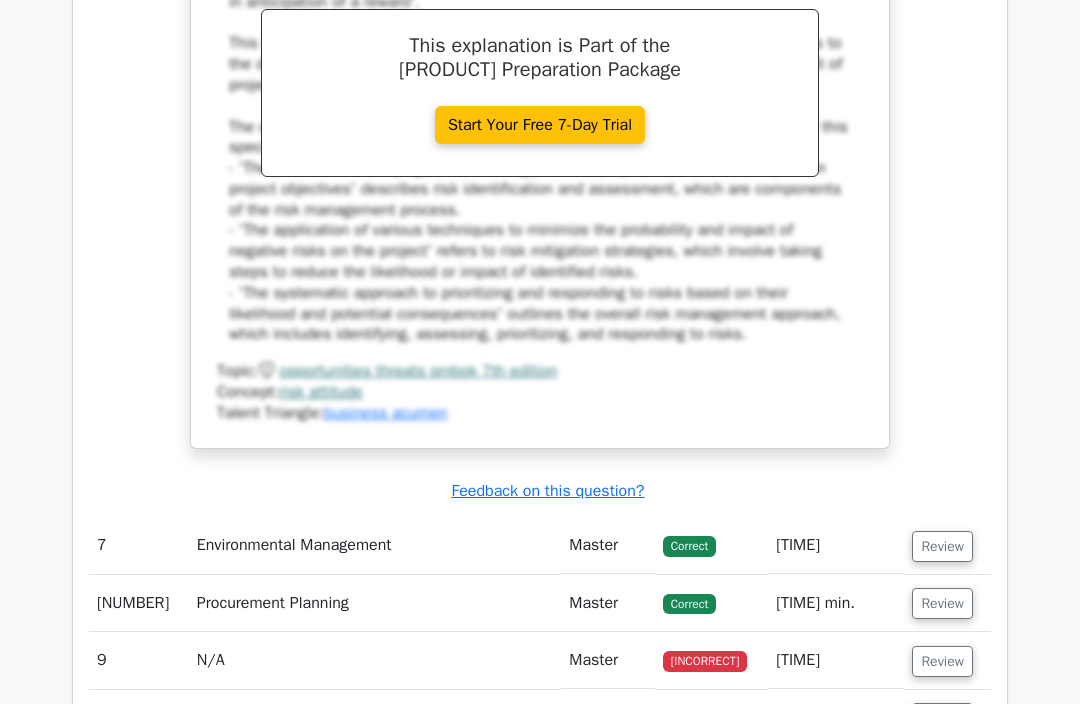 scroll, scrollTop: 7528, scrollLeft: 0, axis: vertical 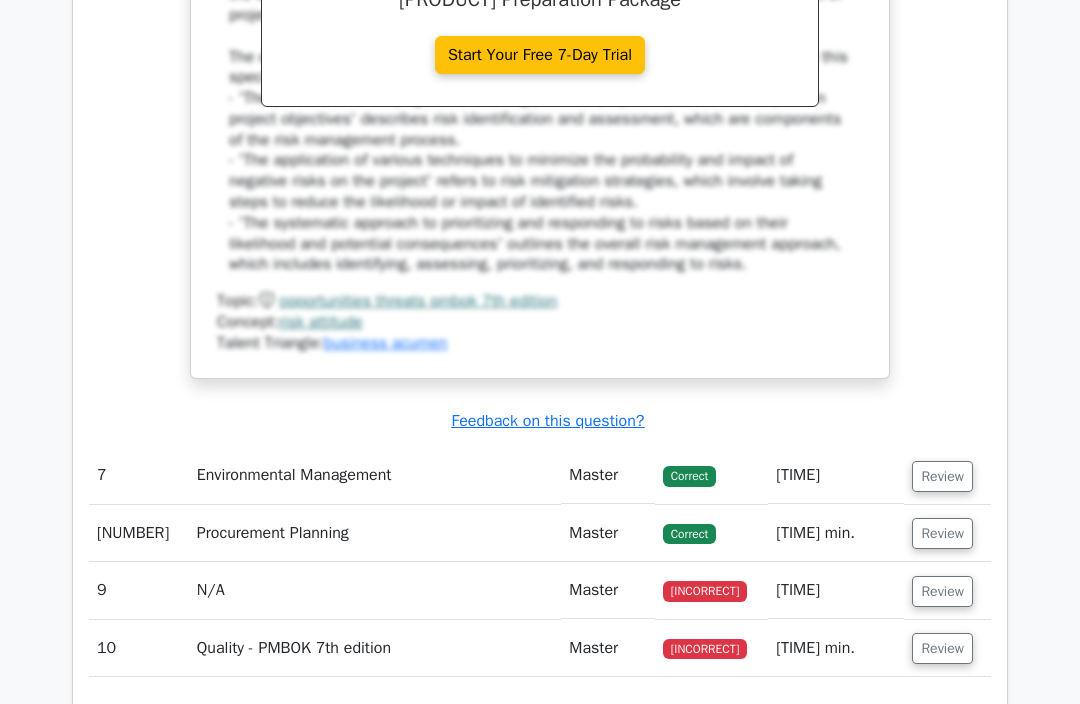 click on "Review" at bounding box center [942, 476] 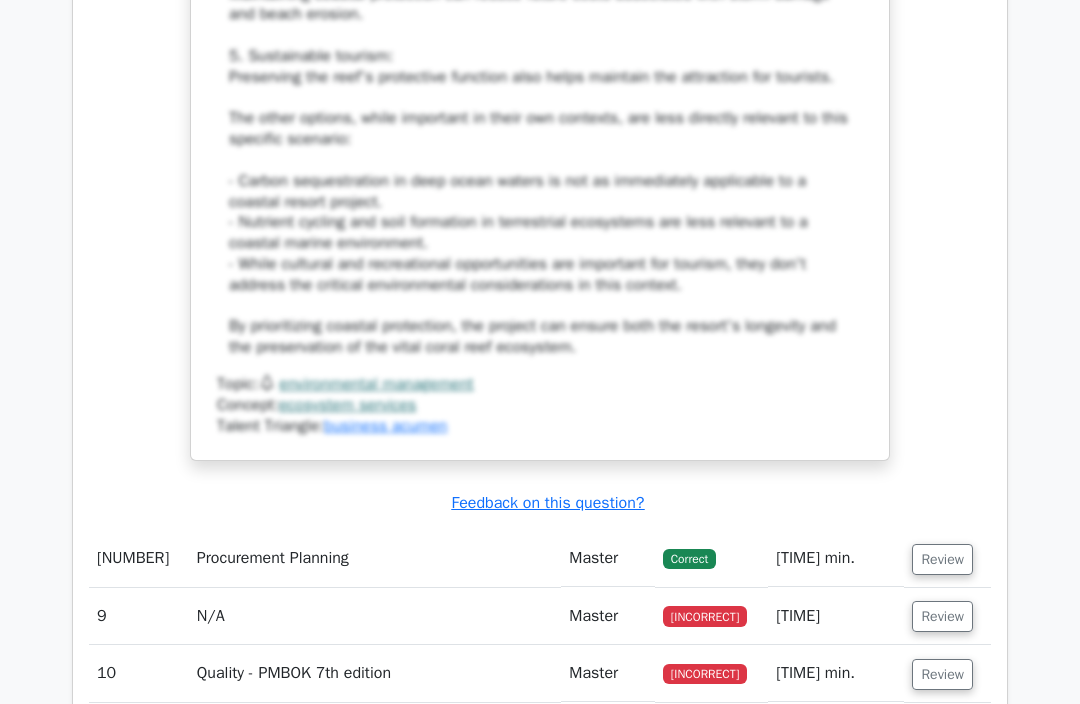 scroll, scrollTop: 8864, scrollLeft: 0, axis: vertical 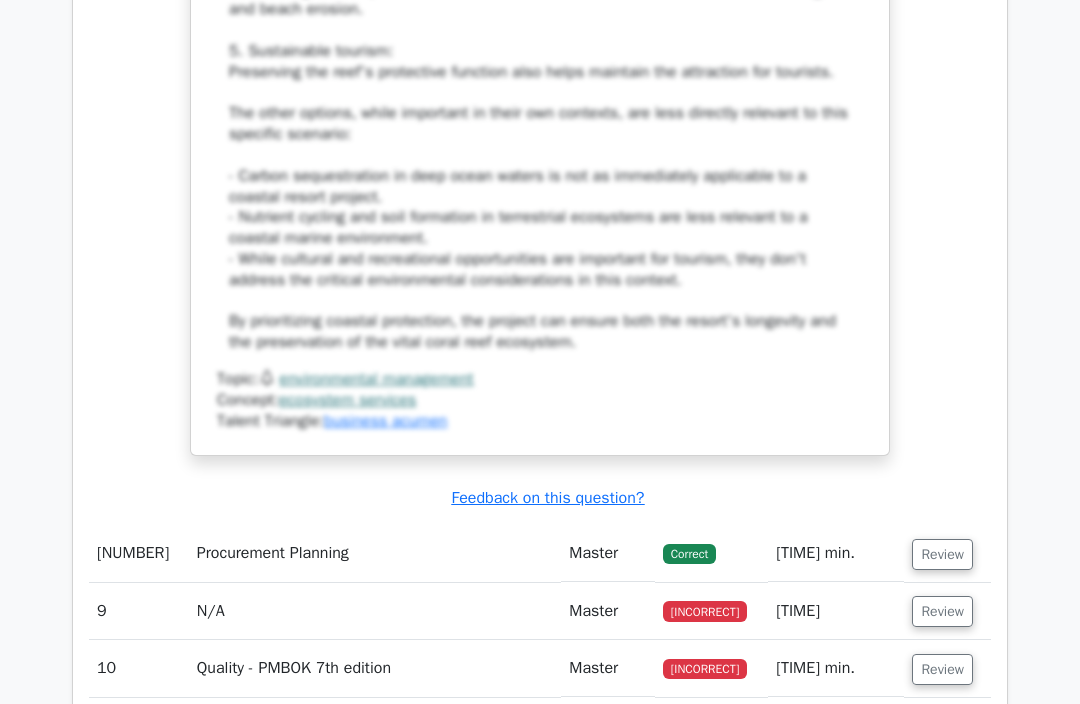 click on "Review" at bounding box center (942, 554) 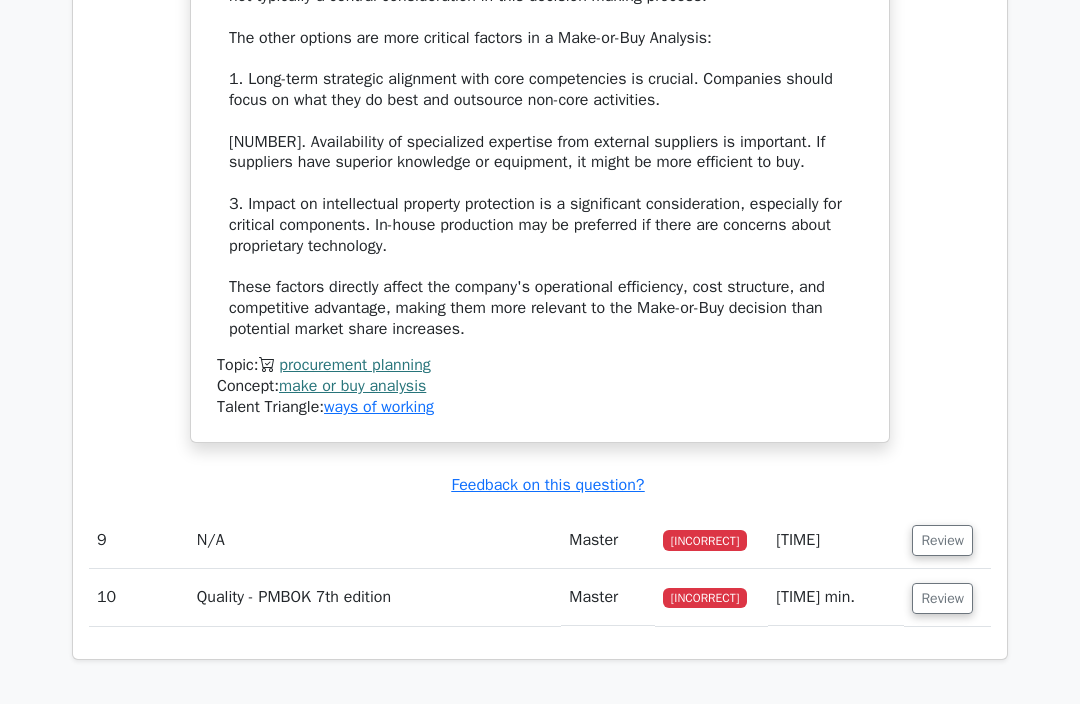 click on "Review" at bounding box center (942, 541) 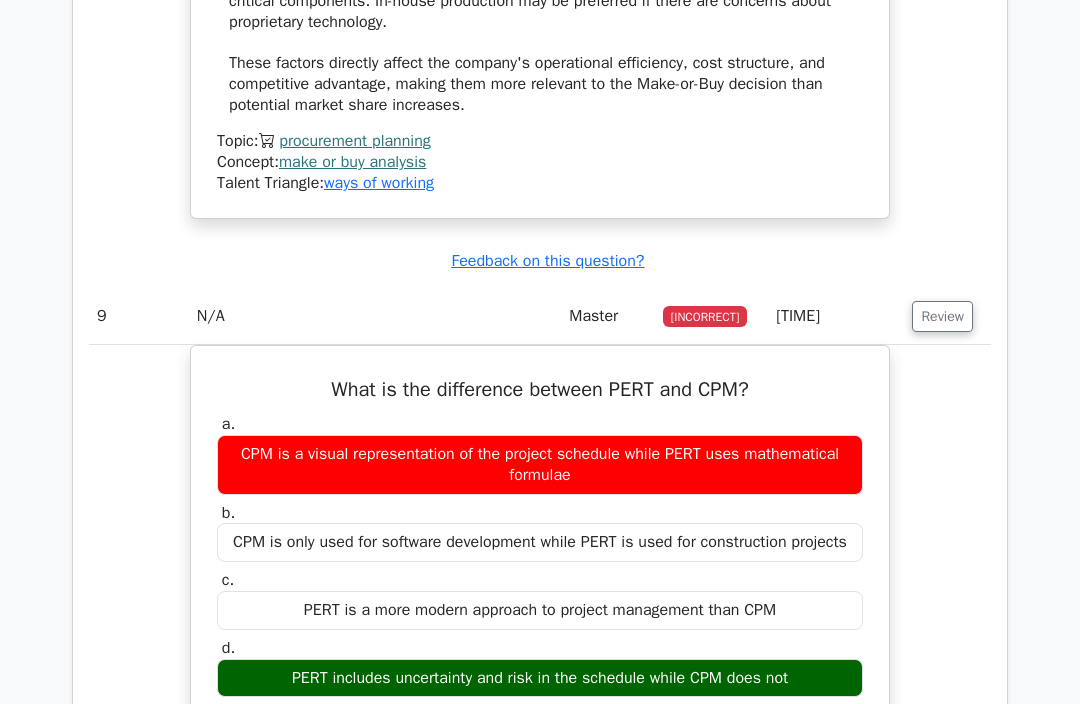 scroll, scrollTop: 10227, scrollLeft: 0, axis: vertical 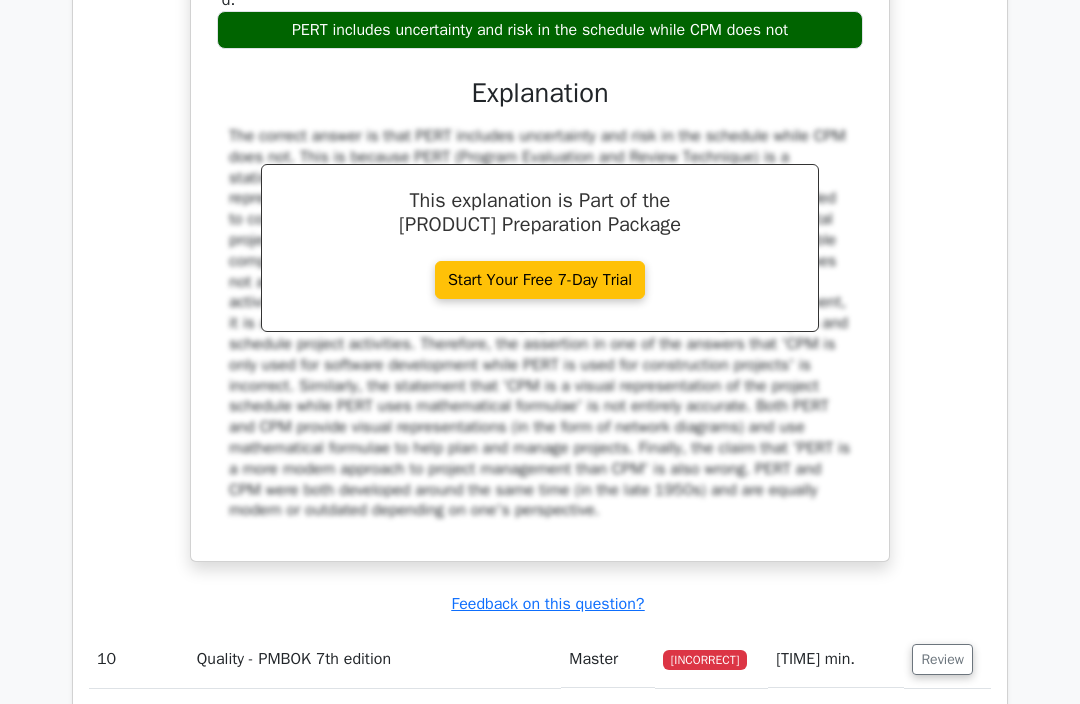 click on "Review" at bounding box center [942, 660] 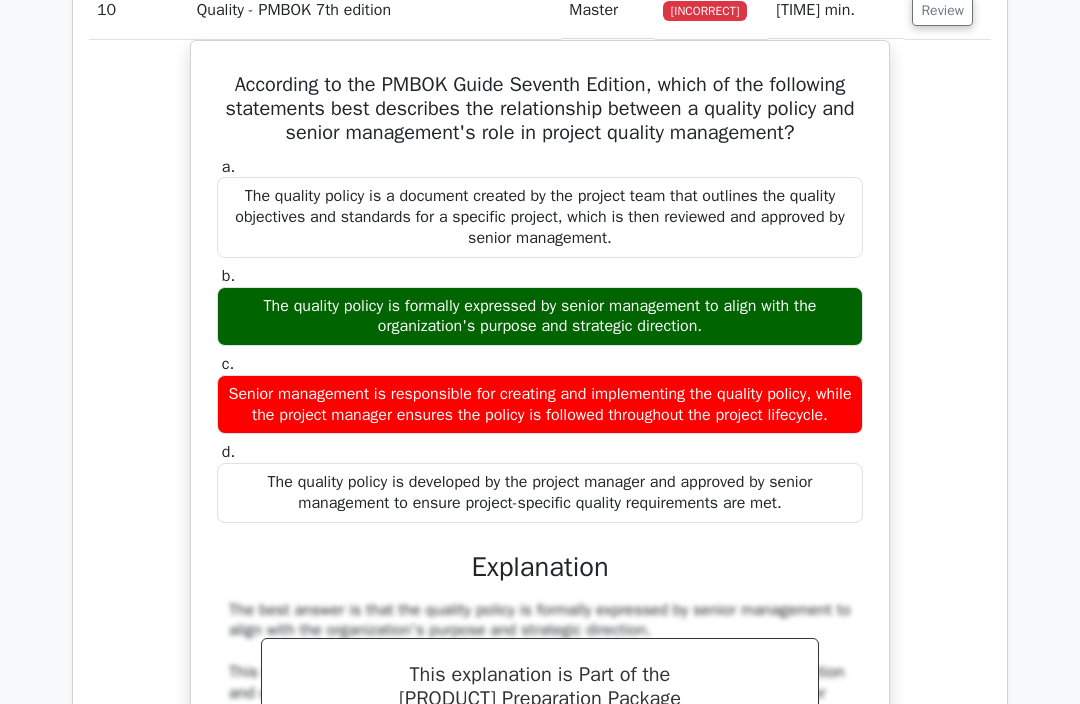 scroll, scrollTop: 11521, scrollLeft: 0, axis: vertical 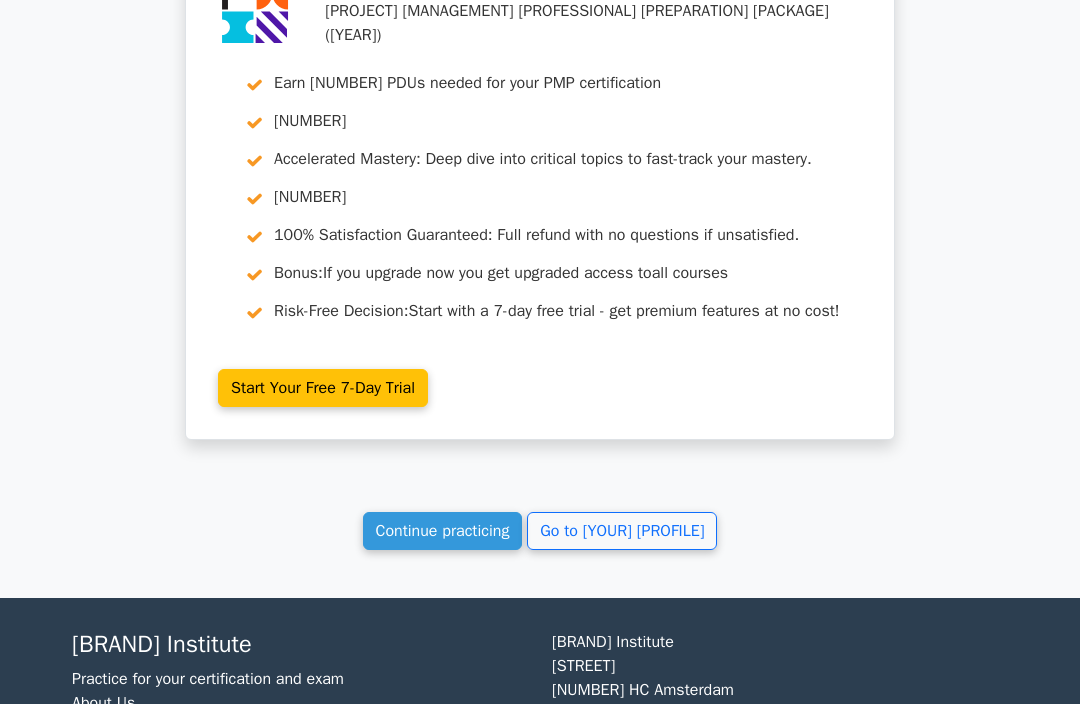 click on "Continue practicing" at bounding box center [443, 531] 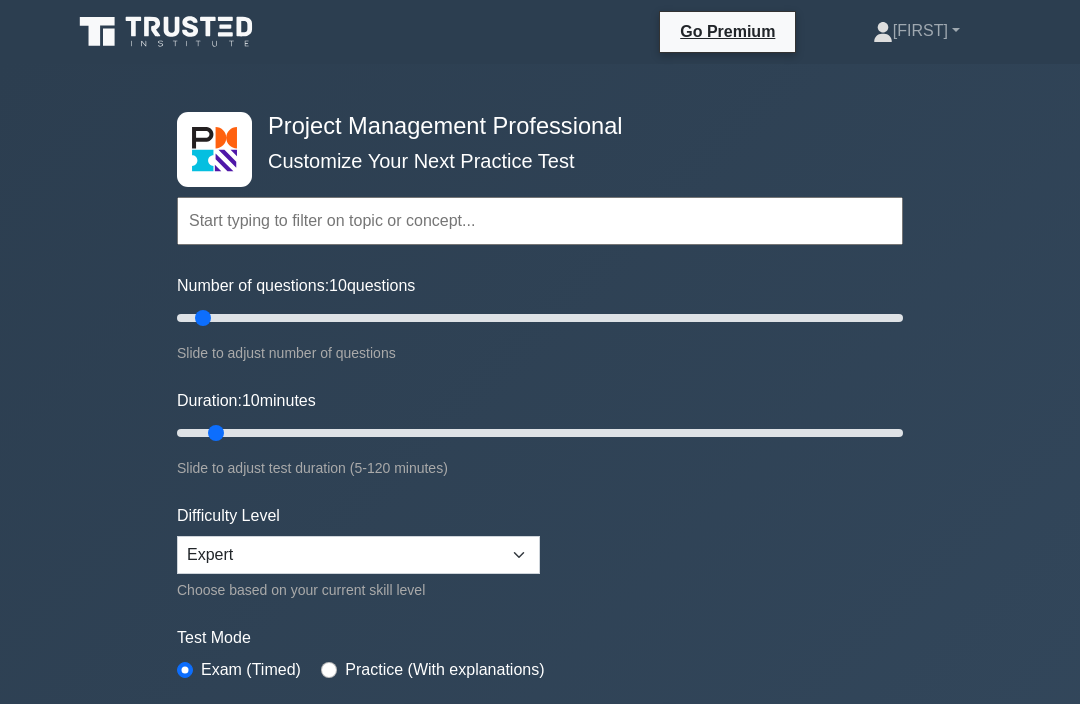 scroll, scrollTop: 0, scrollLeft: 0, axis: both 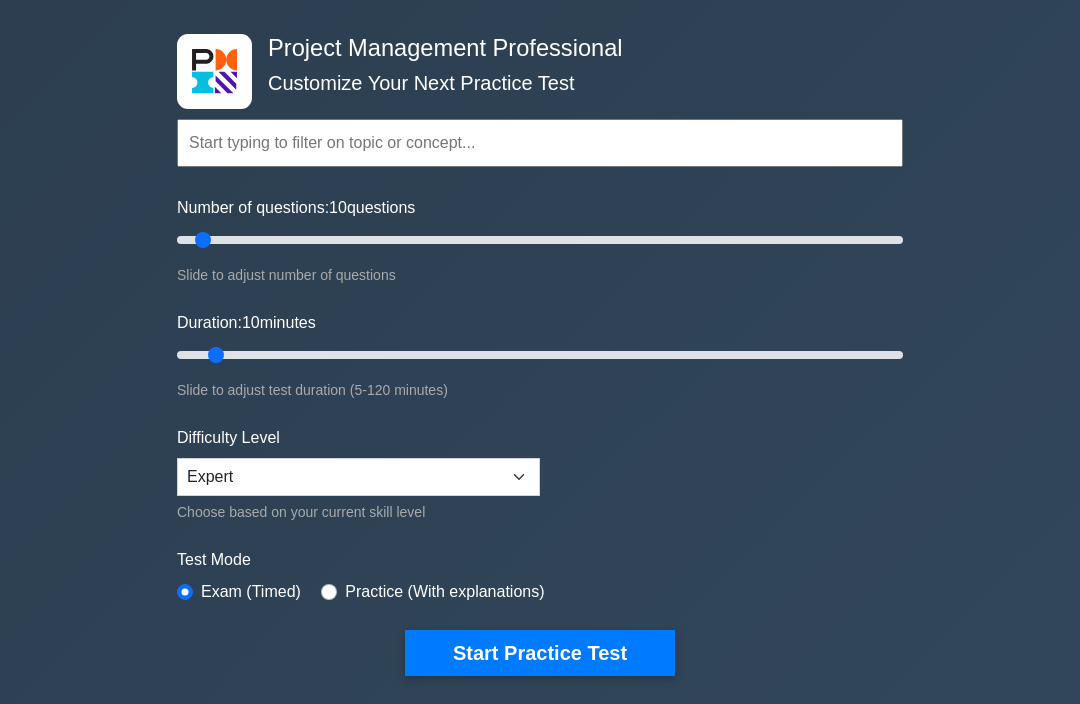 click on "Start Practice Test" at bounding box center (540, 654) 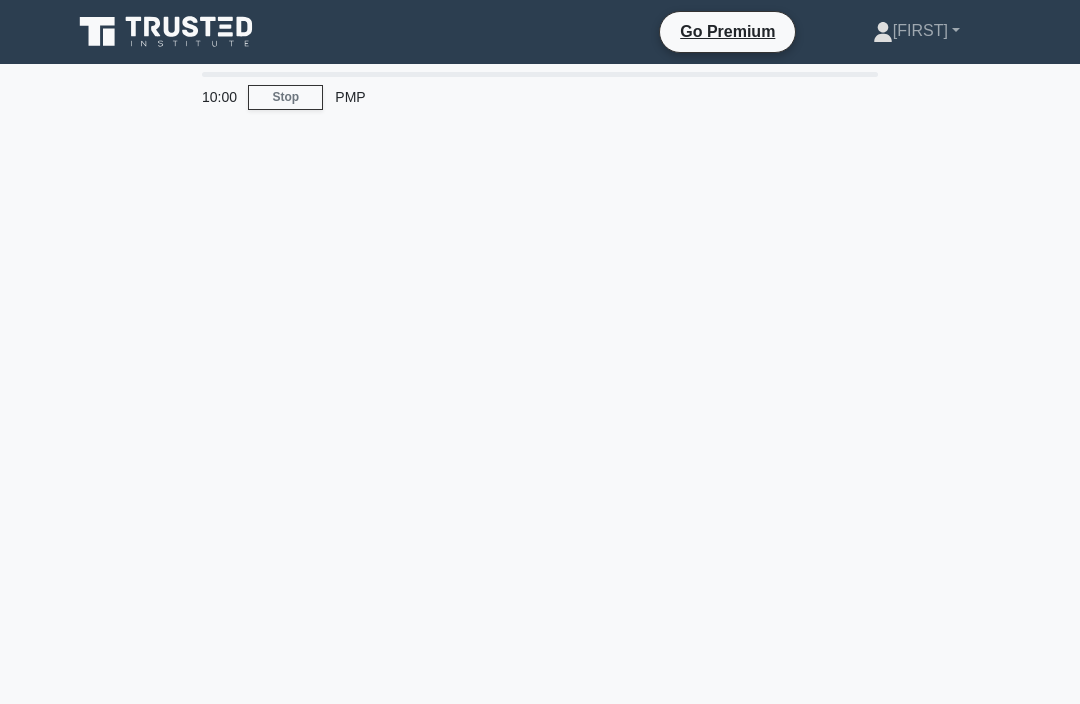 scroll, scrollTop: 0, scrollLeft: 0, axis: both 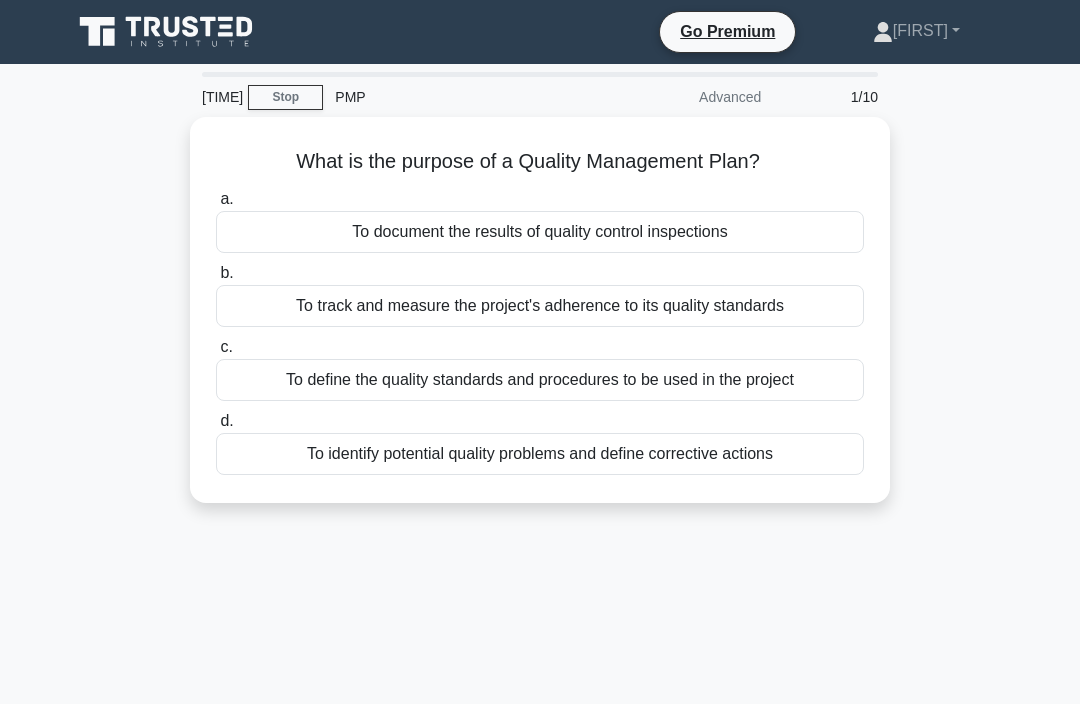 click on "To define the quality standards and procedures to be used in the project" at bounding box center [540, 380] 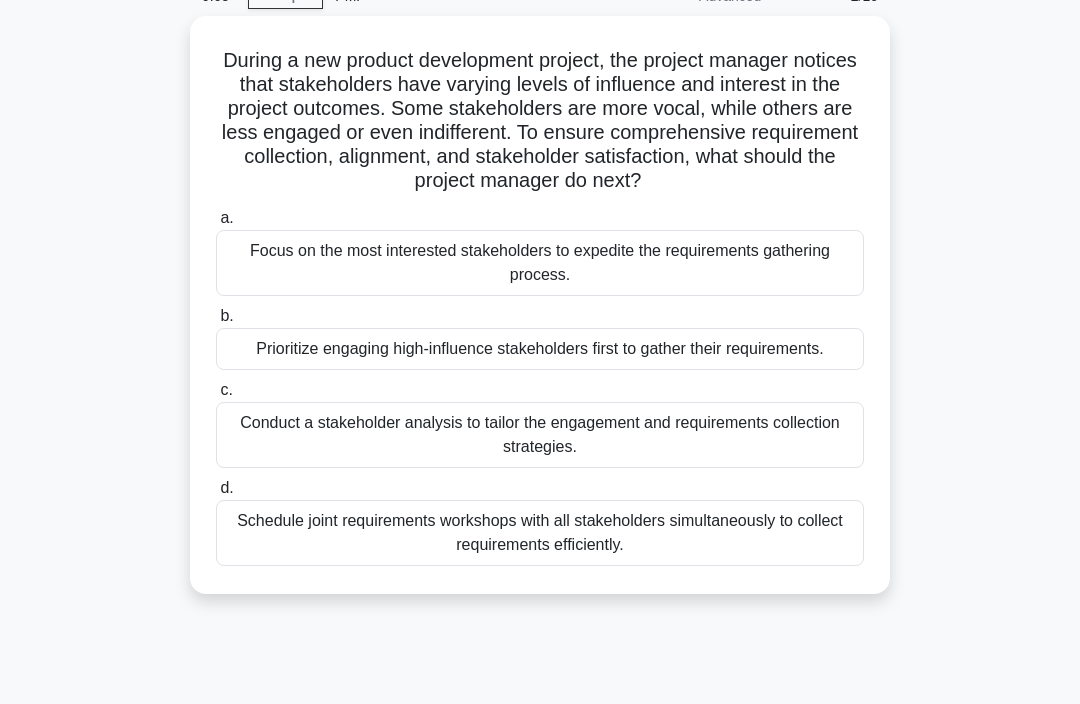scroll, scrollTop: 101, scrollLeft: 0, axis: vertical 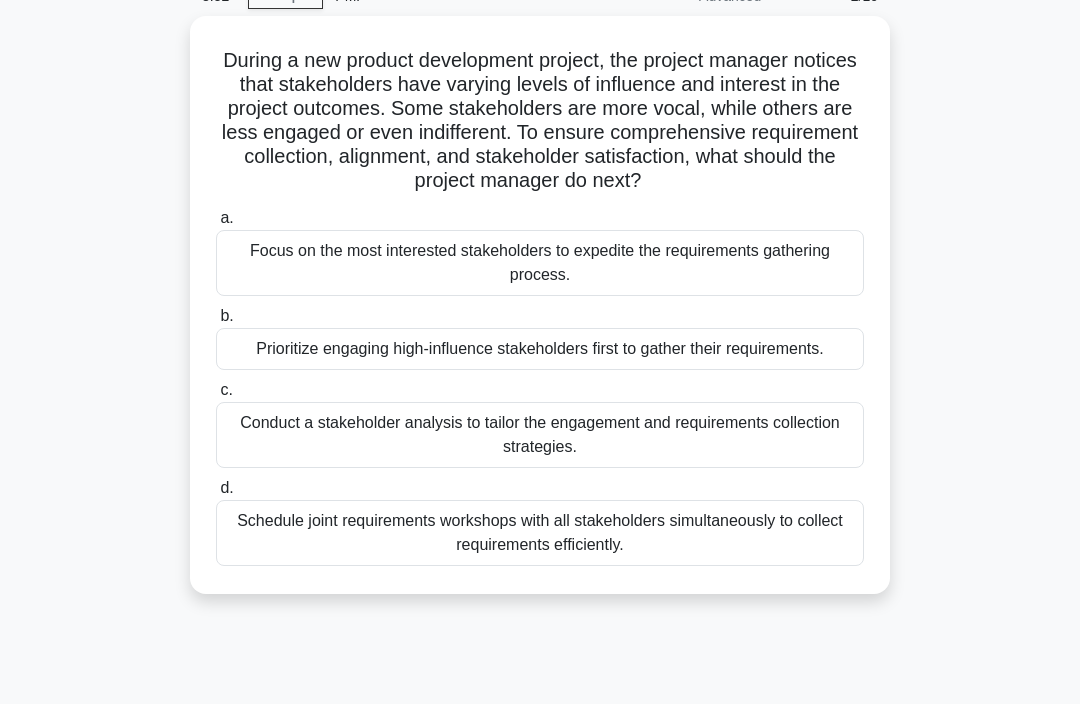 click on "Conduct a stakeholder analysis to tailor the engagement and requirements collection strategies." at bounding box center [540, 435] 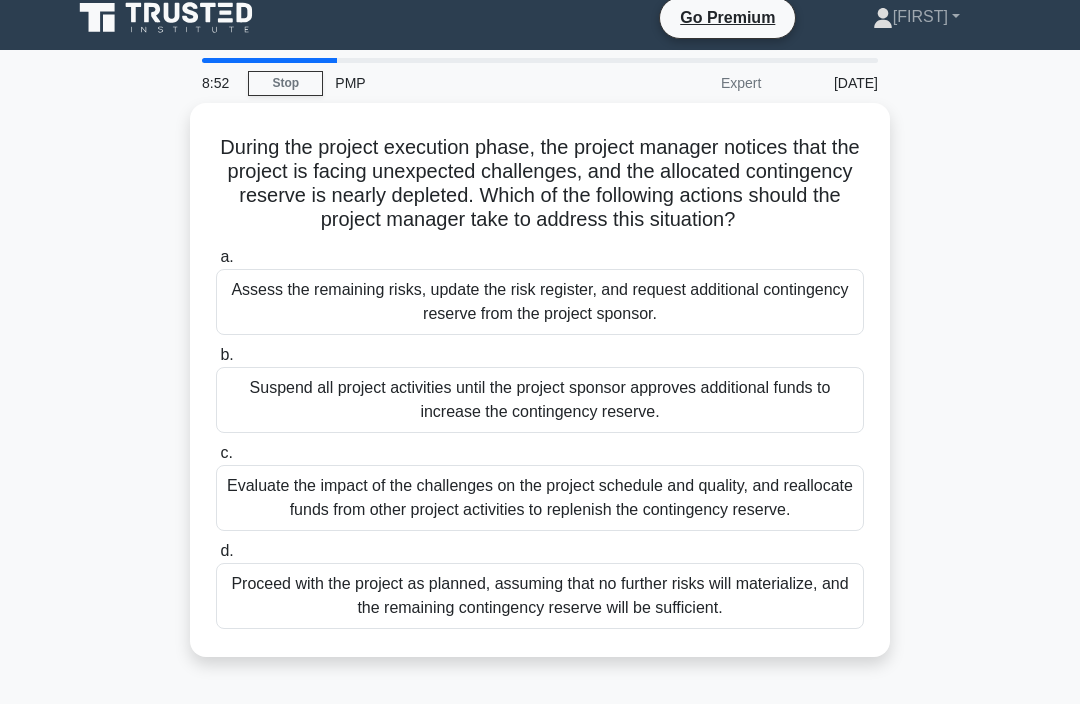 scroll, scrollTop: 0, scrollLeft: 0, axis: both 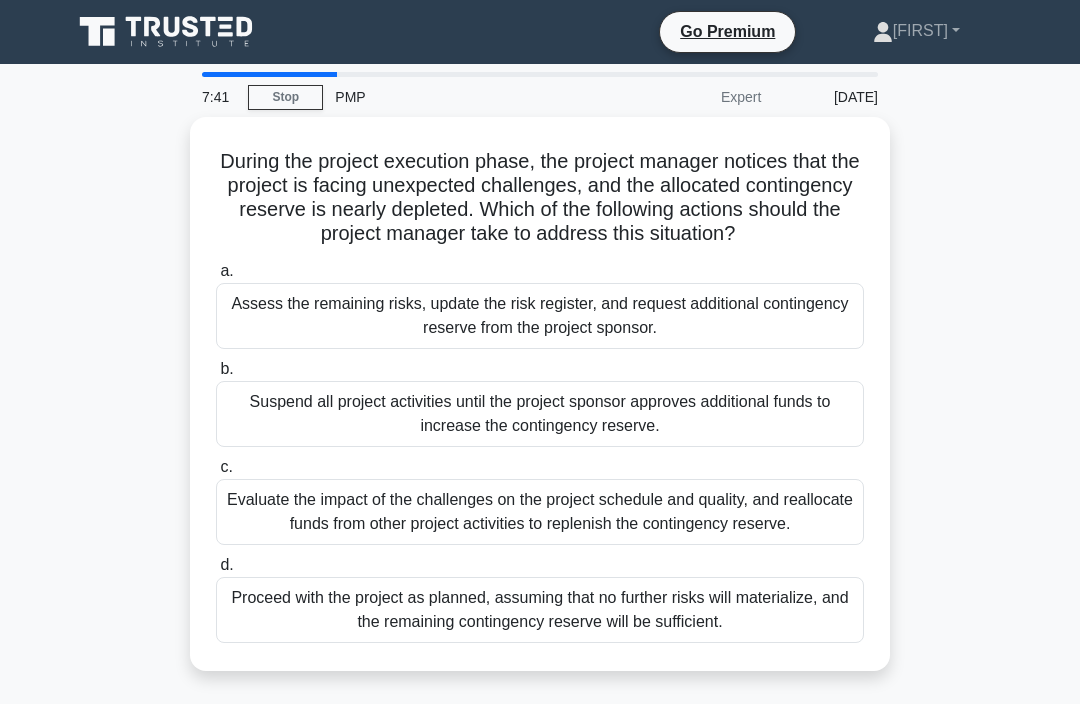 click on "Evaluate the impact of the challenges on the project schedule and quality, and reallocate funds from other project activities to replenish the contingency reserve." at bounding box center [540, 512] 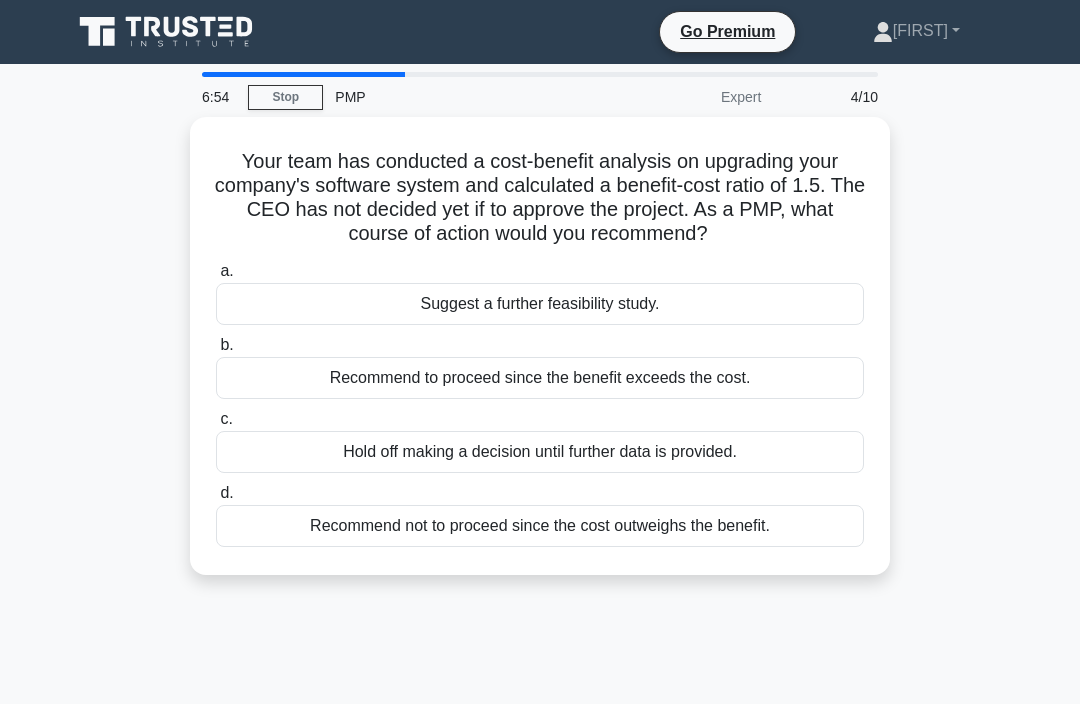 click on "Recommend to proceed since the benefit exceeds the cost." at bounding box center (540, 378) 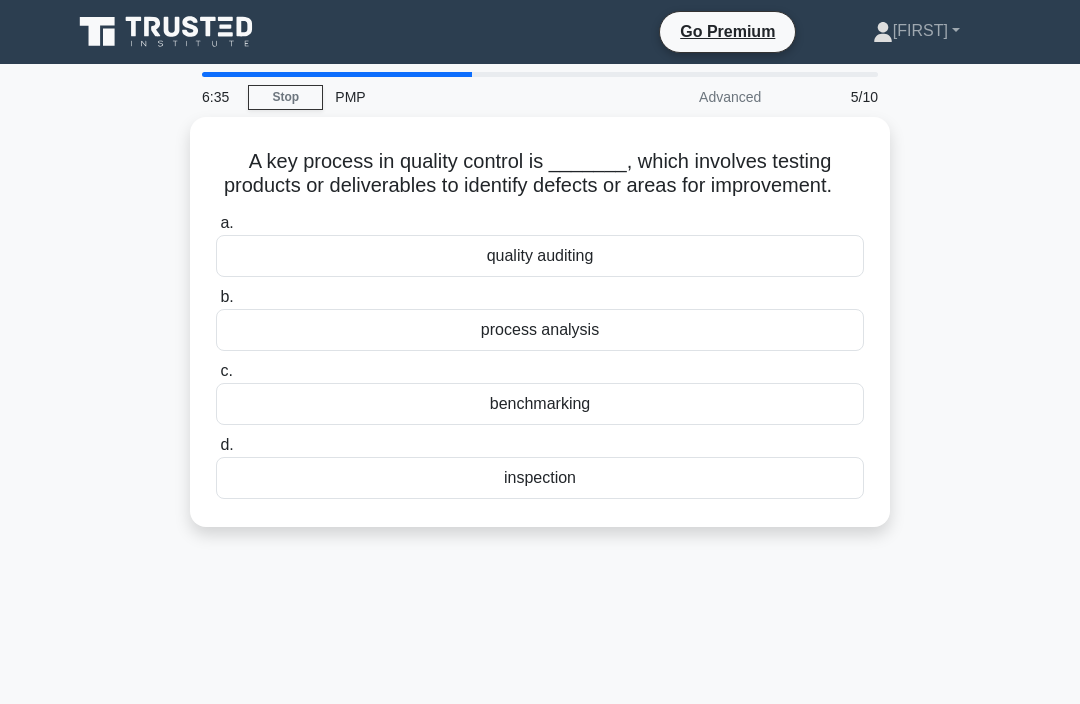 click on "inspection" at bounding box center [540, 478] 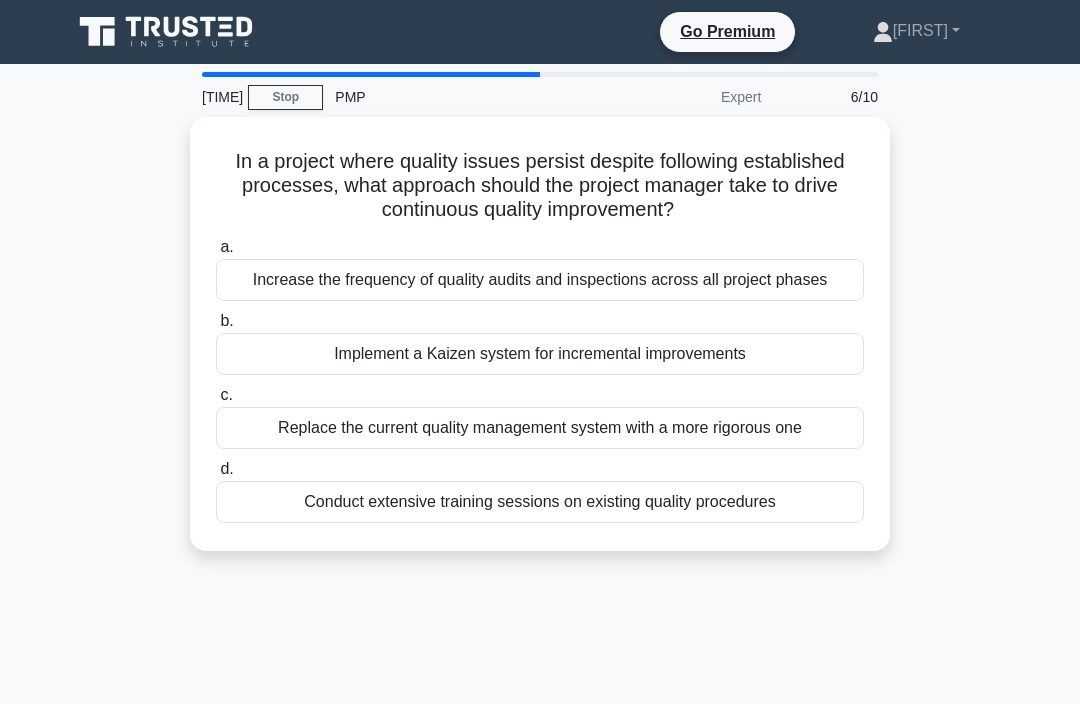 click on "Implement a Kaizen system for incremental improvements" at bounding box center (540, 354) 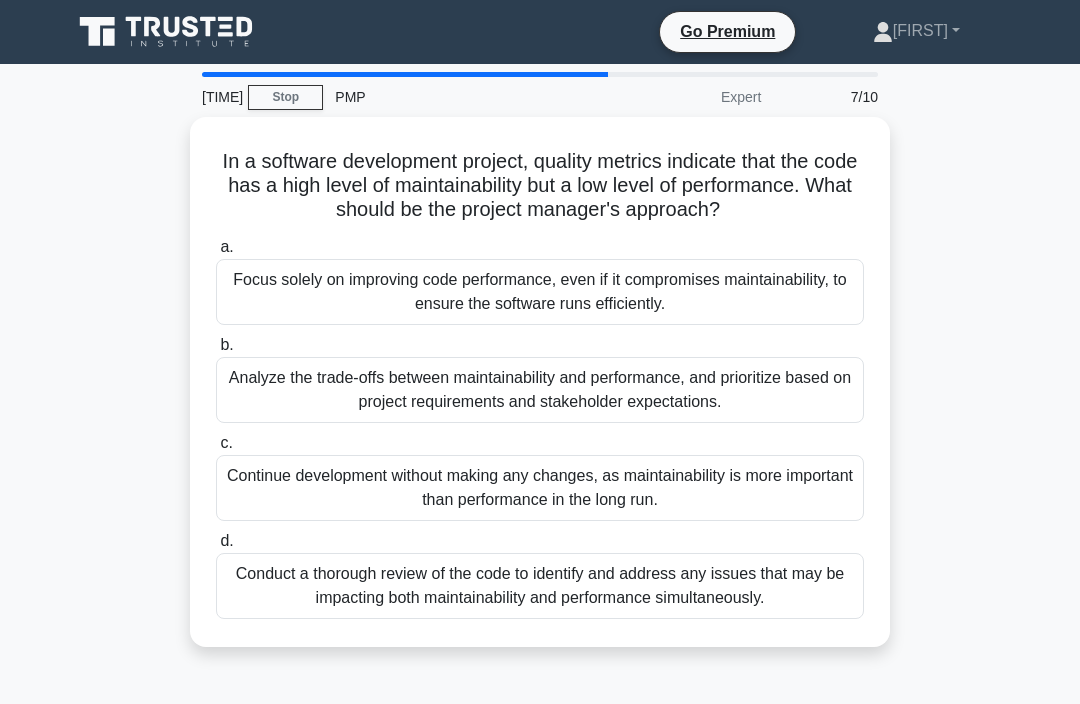 click on "Analyze the trade-offs between maintainability and performance, and prioritize based on project requirements and stakeholder expectations." at bounding box center (540, 390) 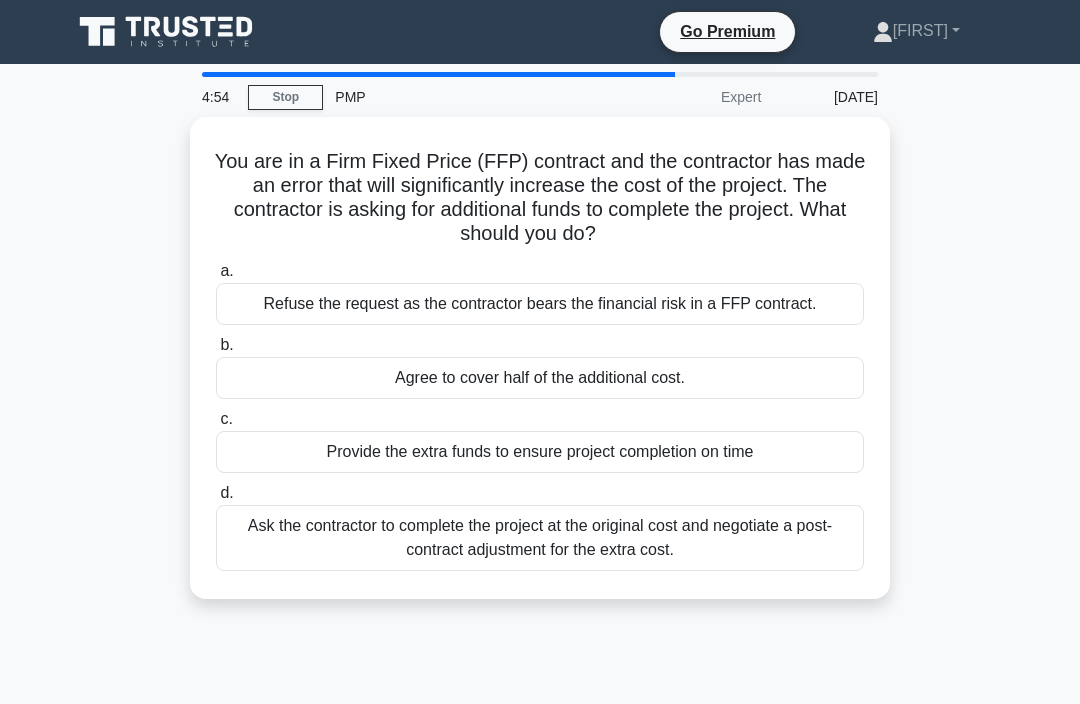 click on "Refuse the request as the contractor bears the financial risk in a FFP contract." at bounding box center (540, 304) 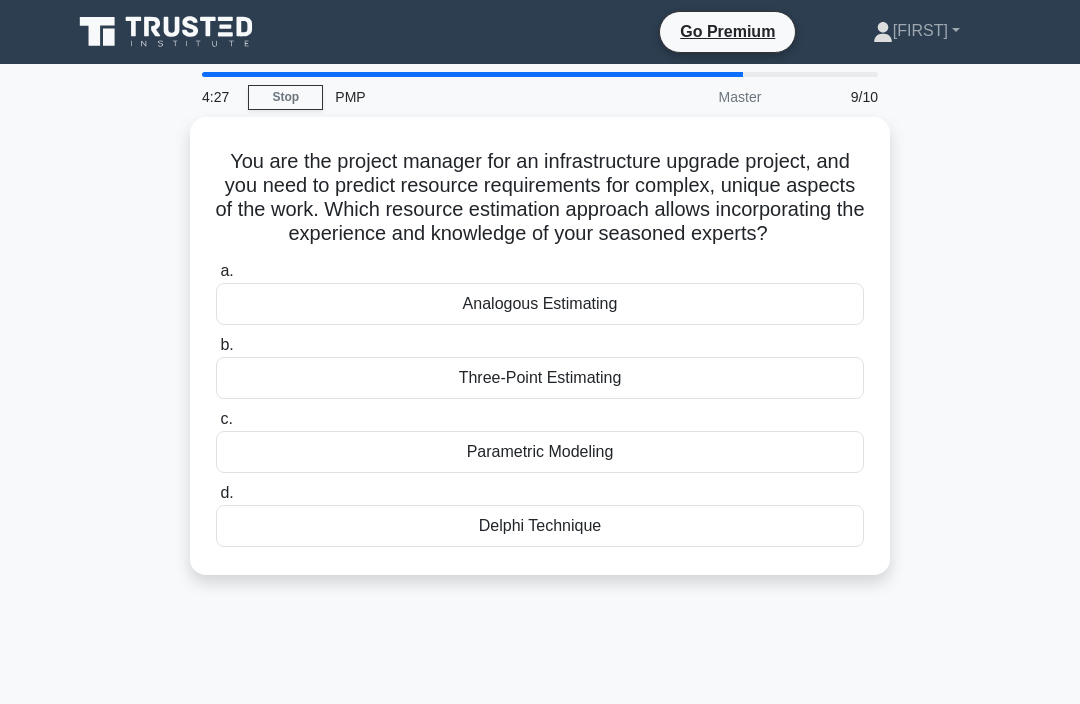 click on "Delphi Technique" at bounding box center [540, 526] 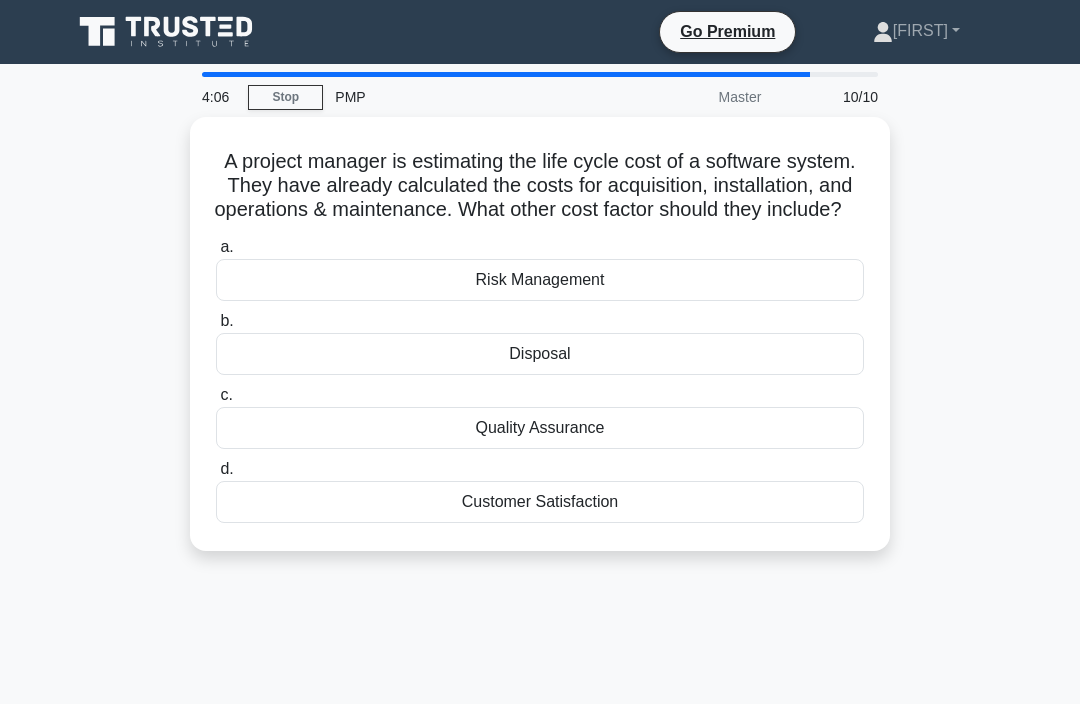 click on "Disposal" at bounding box center (540, 354) 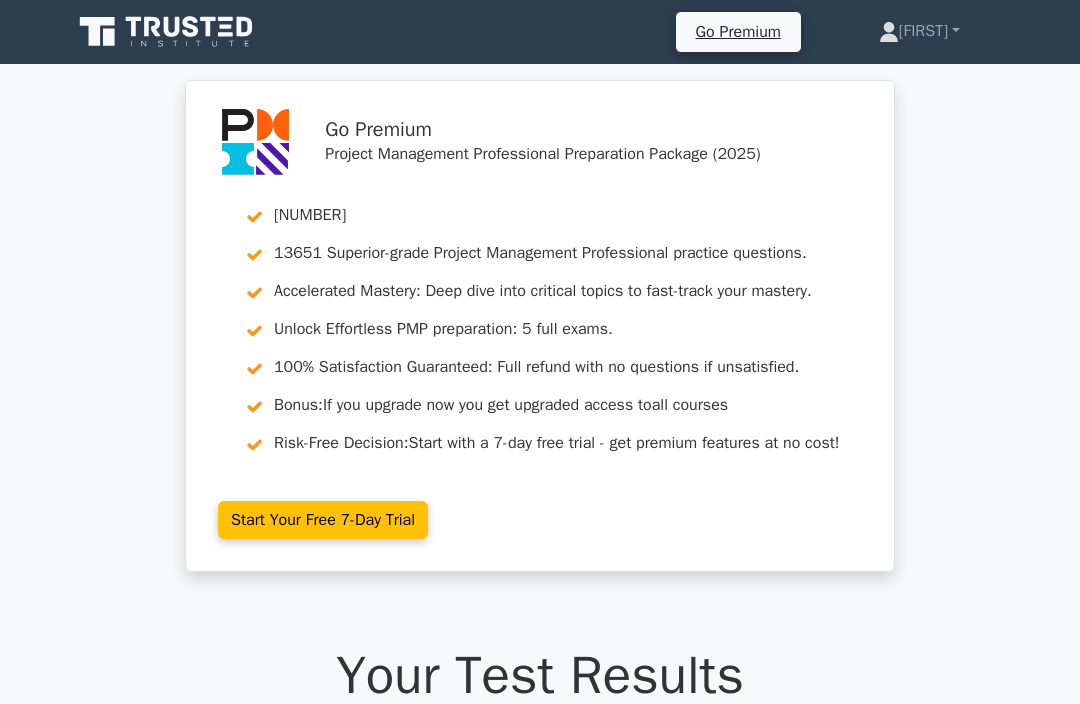 scroll, scrollTop: 0, scrollLeft: 0, axis: both 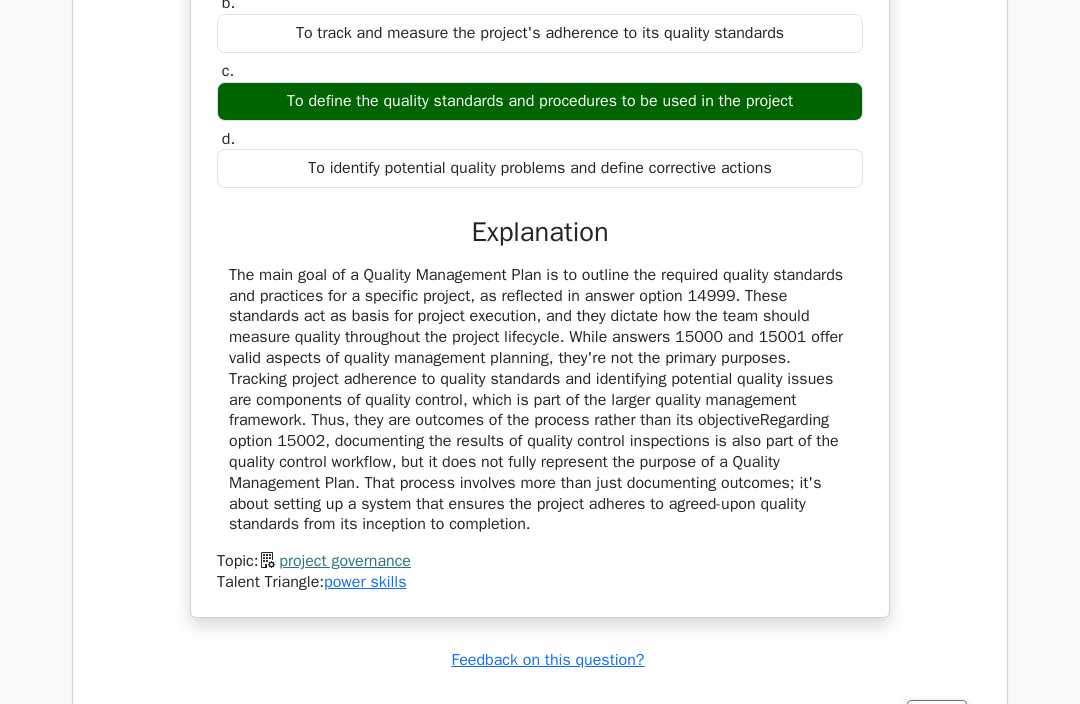 click on "Review" at bounding box center (937, 716) 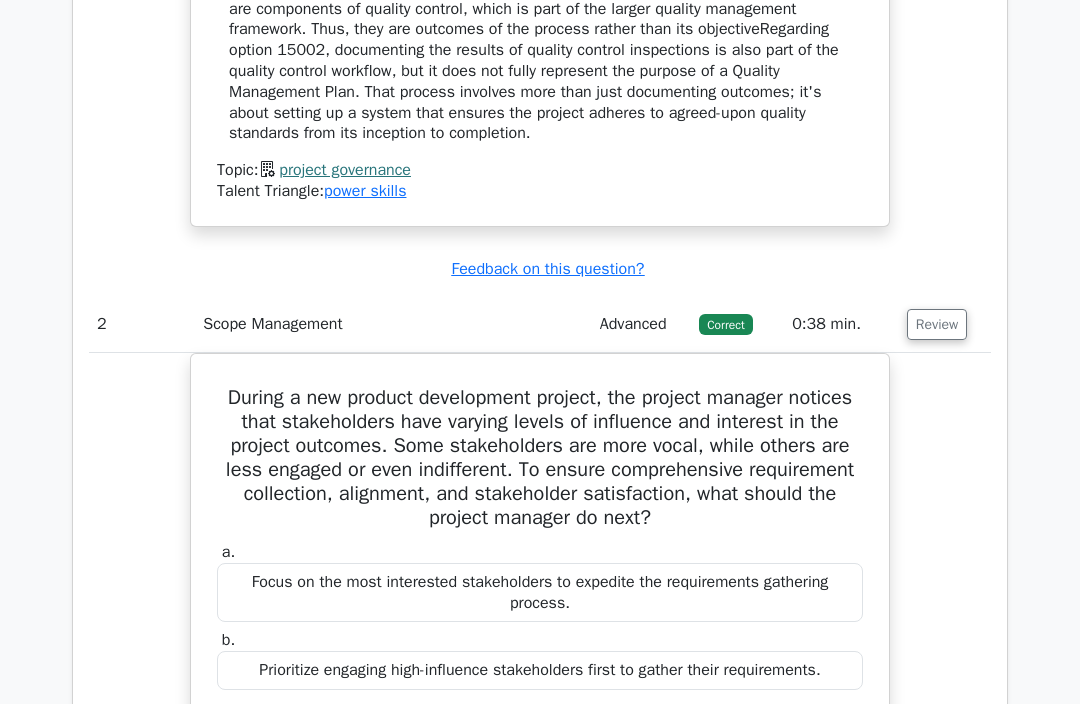 scroll, scrollTop: 2336, scrollLeft: 0, axis: vertical 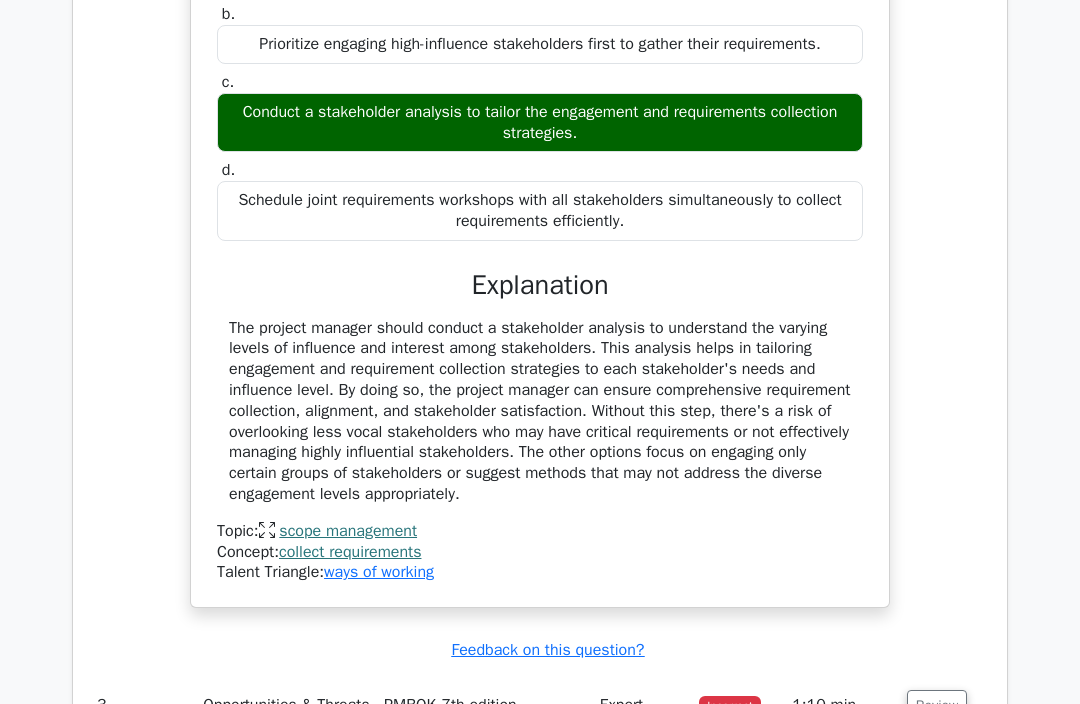 click on "Review" at bounding box center [937, 706] 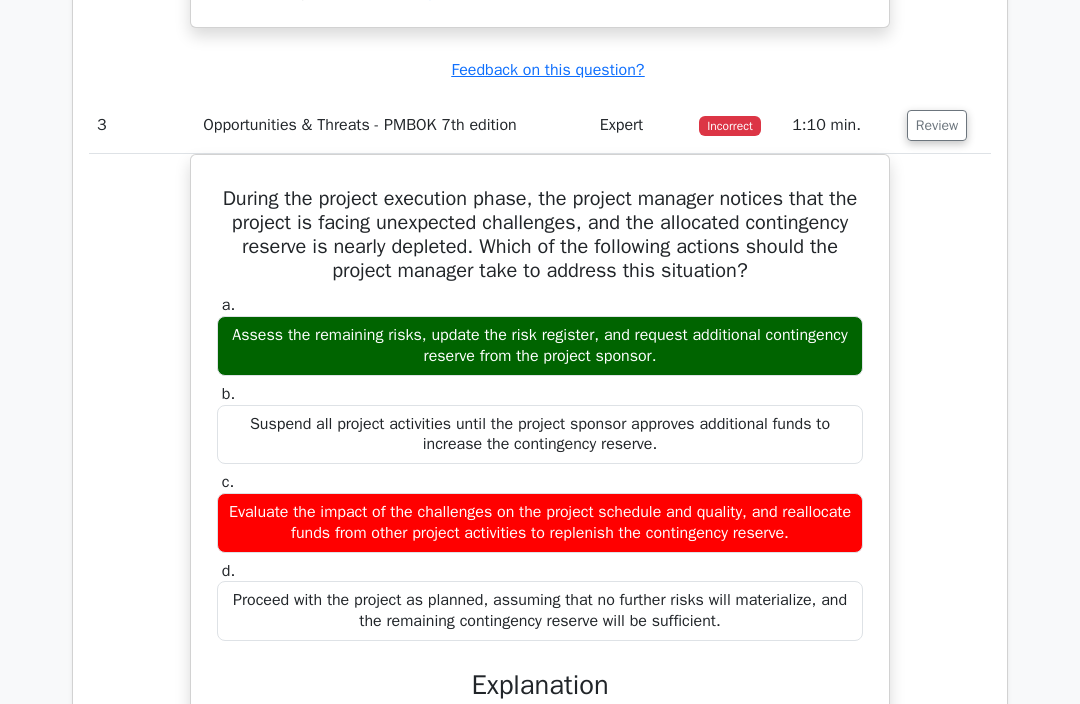 scroll, scrollTop: 3545, scrollLeft: 0, axis: vertical 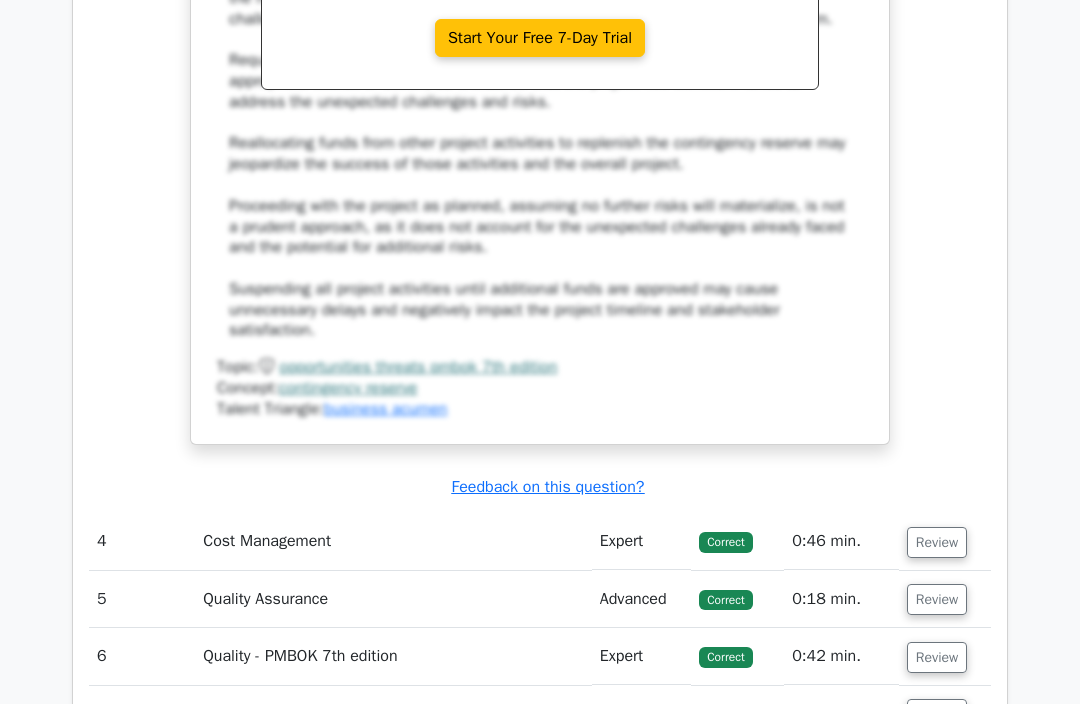 click on "Review" at bounding box center (937, 543) 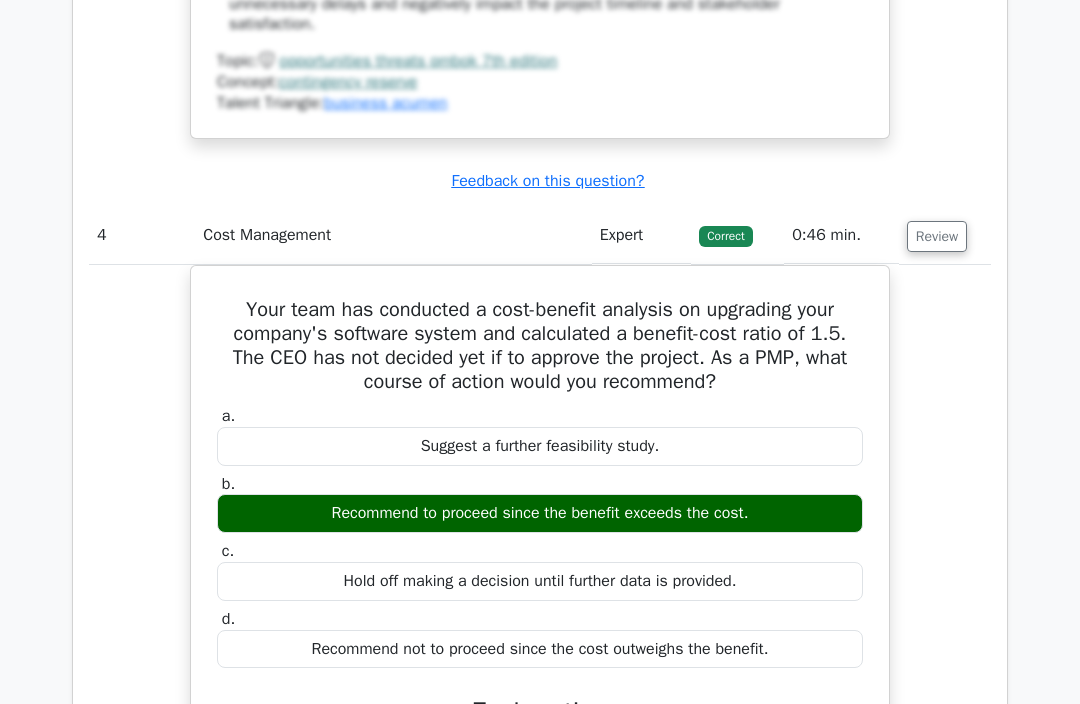 scroll, scrollTop: 4713, scrollLeft: 0, axis: vertical 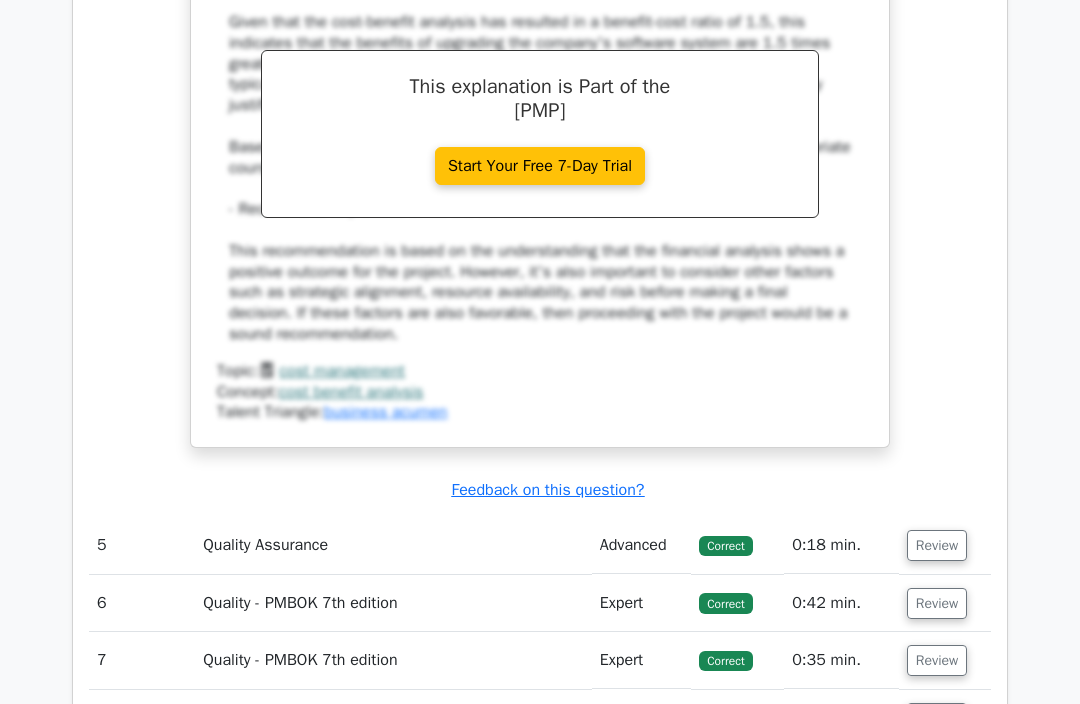 click on "Review" at bounding box center (937, 546) 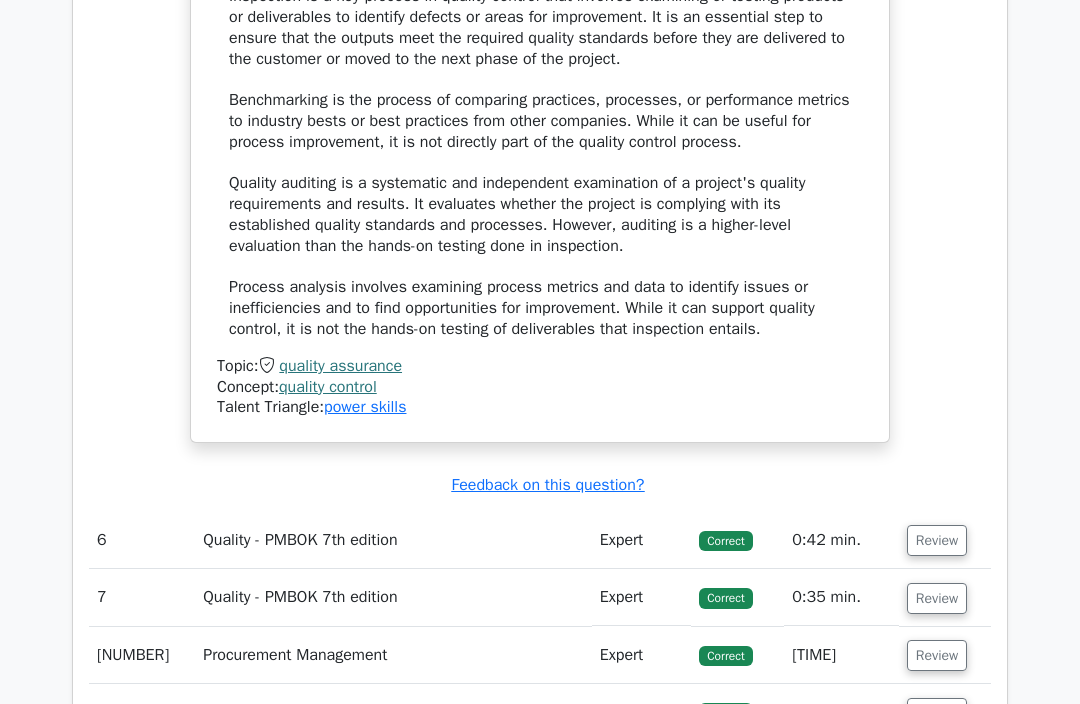 scroll, scrollTop: 6508, scrollLeft: 0, axis: vertical 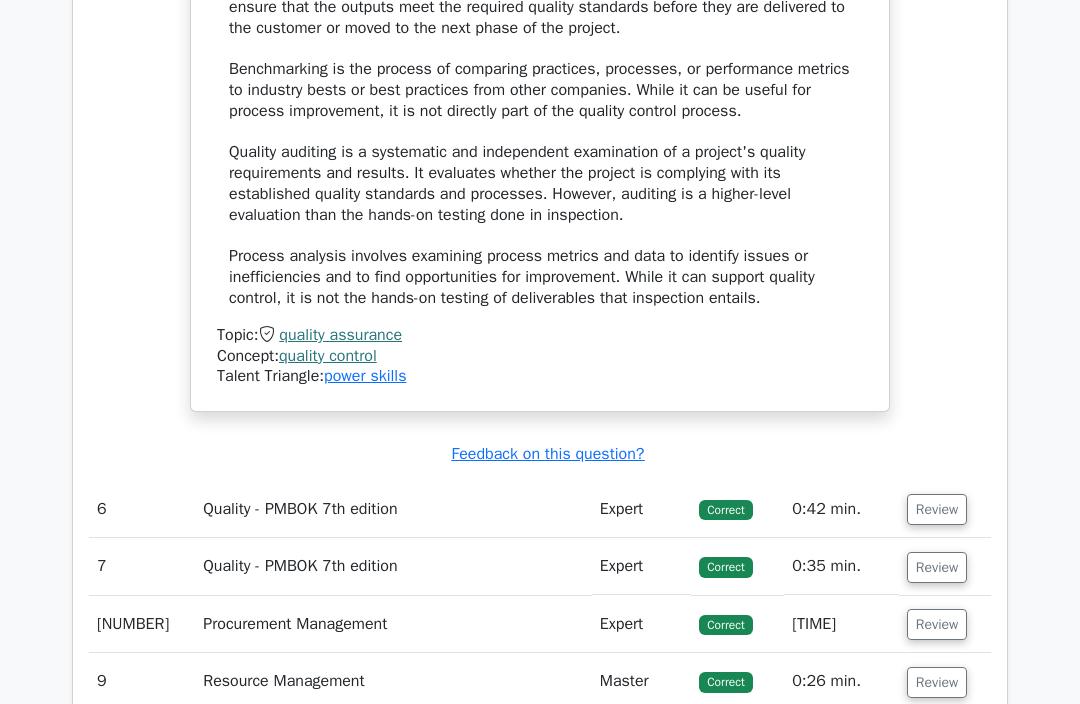 click on "Review" at bounding box center (937, 509) 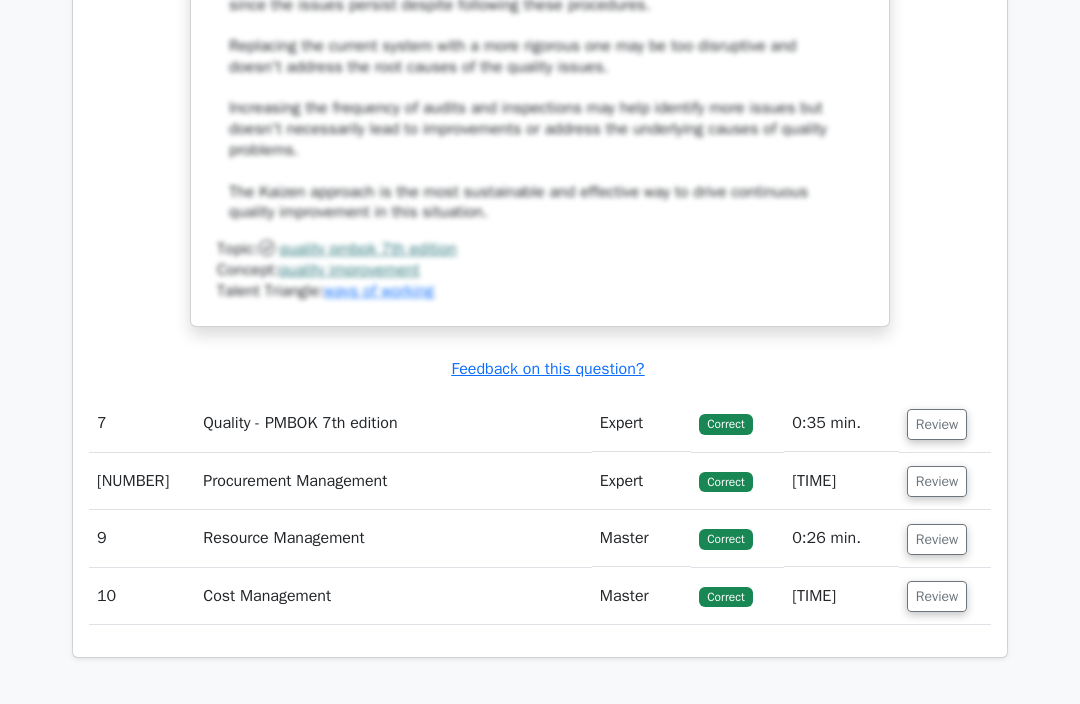 click on "Review" at bounding box center [937, 425] 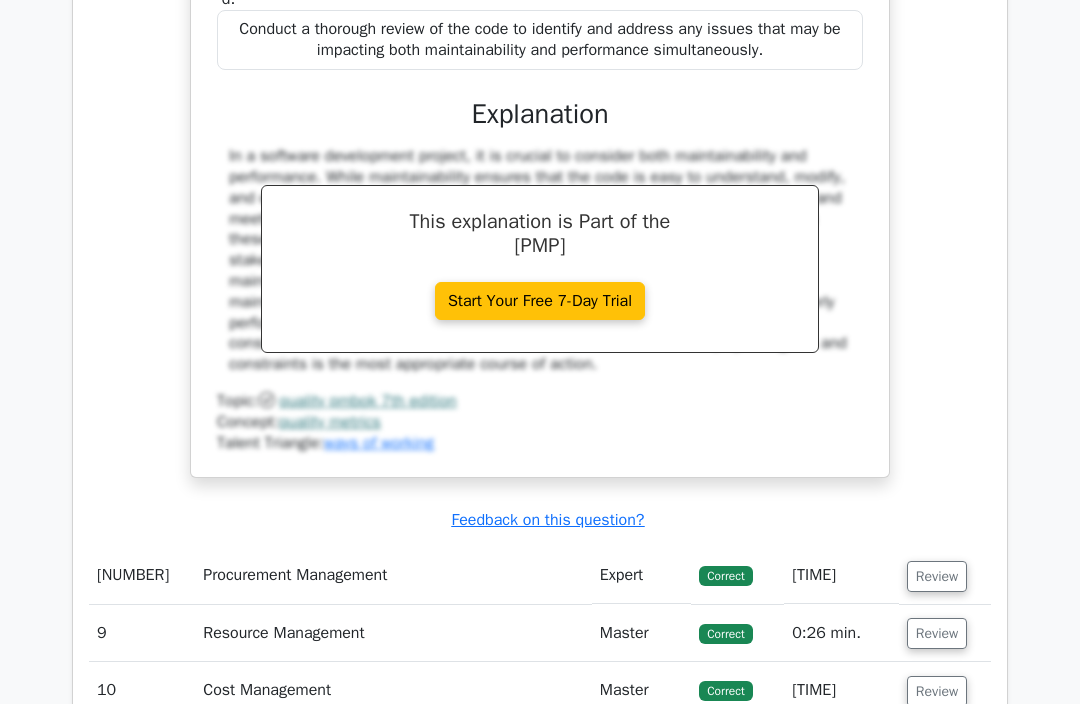 click on "Review" at bounding box center (937, 577) 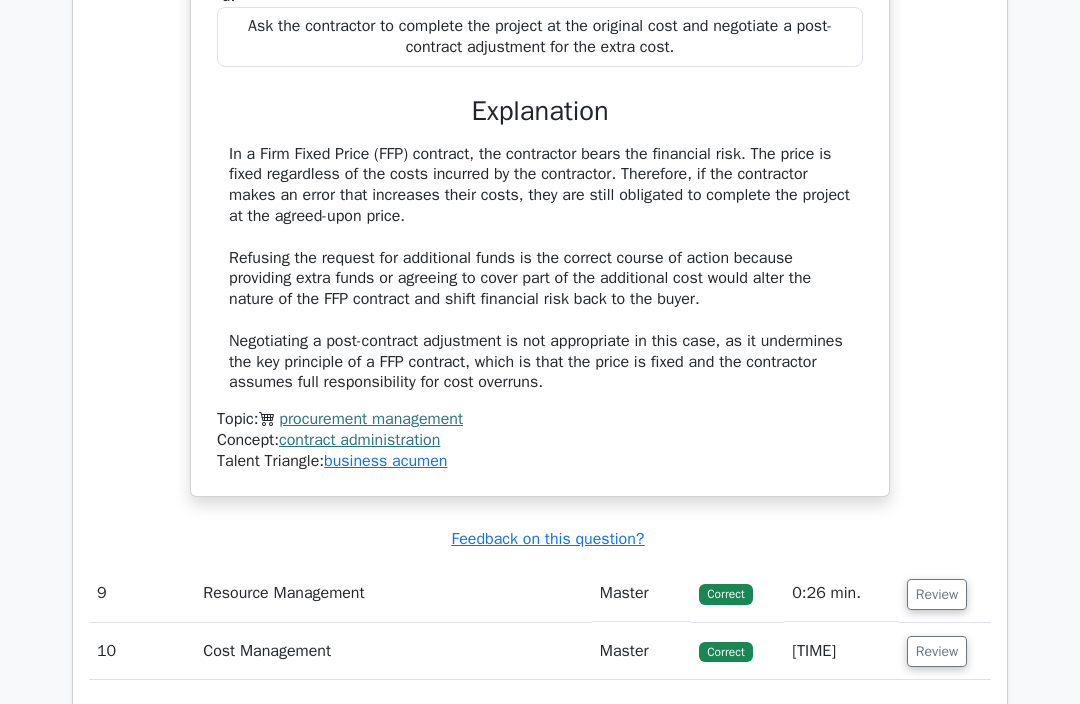 click on "Review" at bounding box center [937, 595] 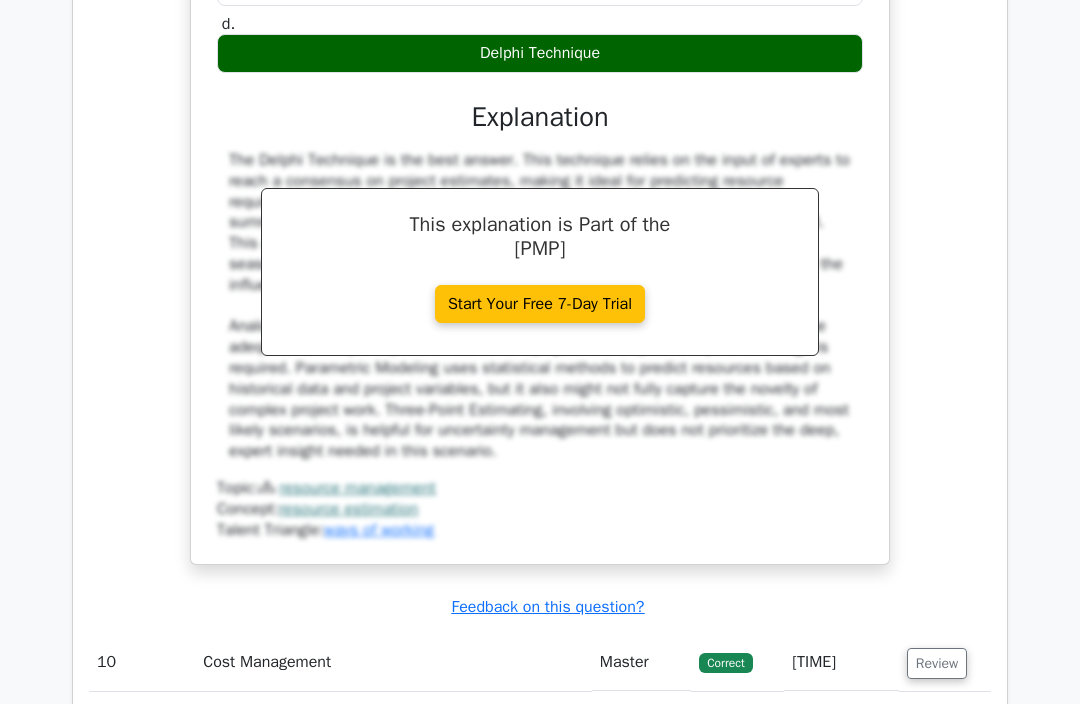 click on "Review" at bounding box center [937, 664] 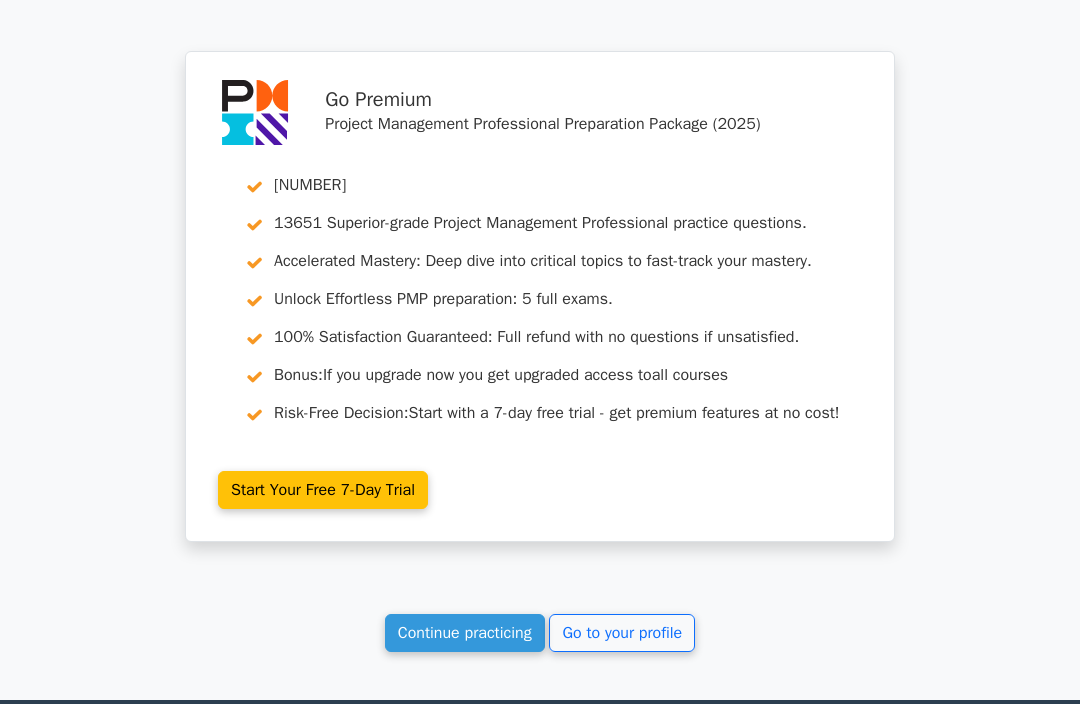 scroll, scrollTop: 12284, scrollLeft: 0, axis: vertical 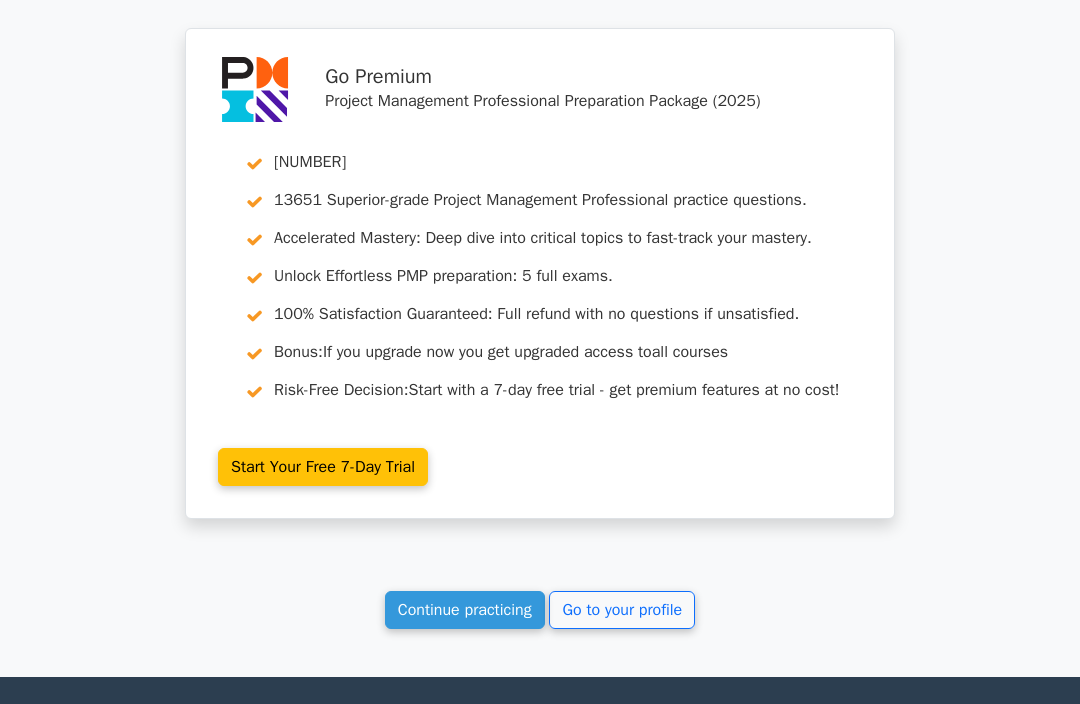 click on "Continue practicing" at bounding box center (465, 610) 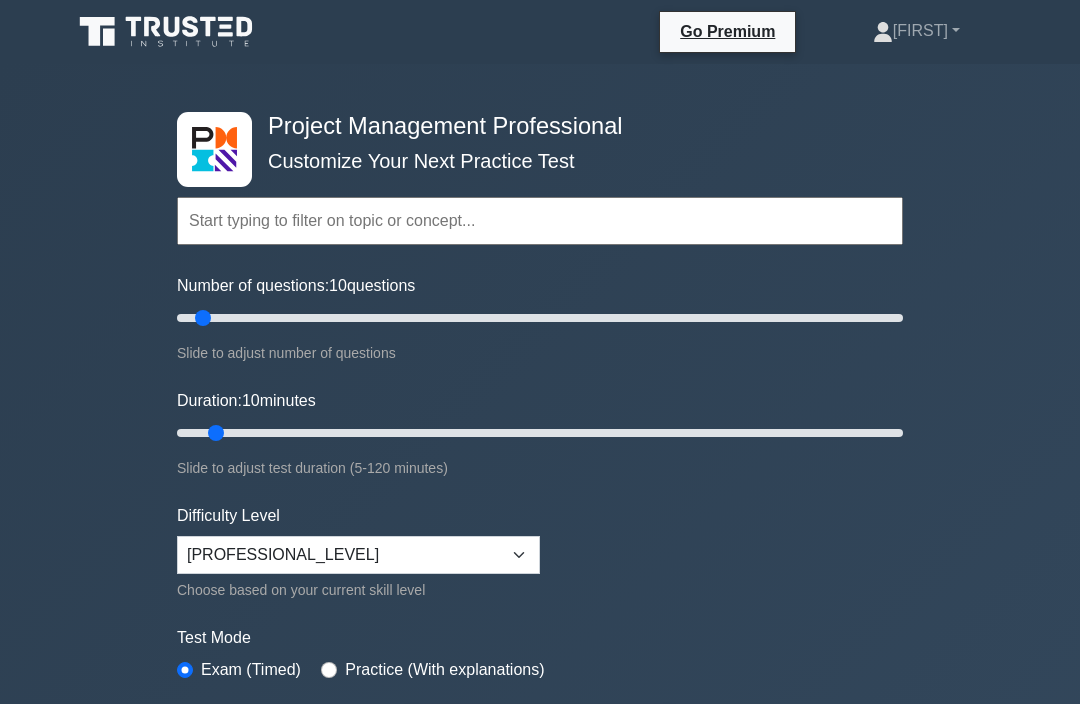 scroll, scrollTop: 0, scrollLeft: 0, axis: both 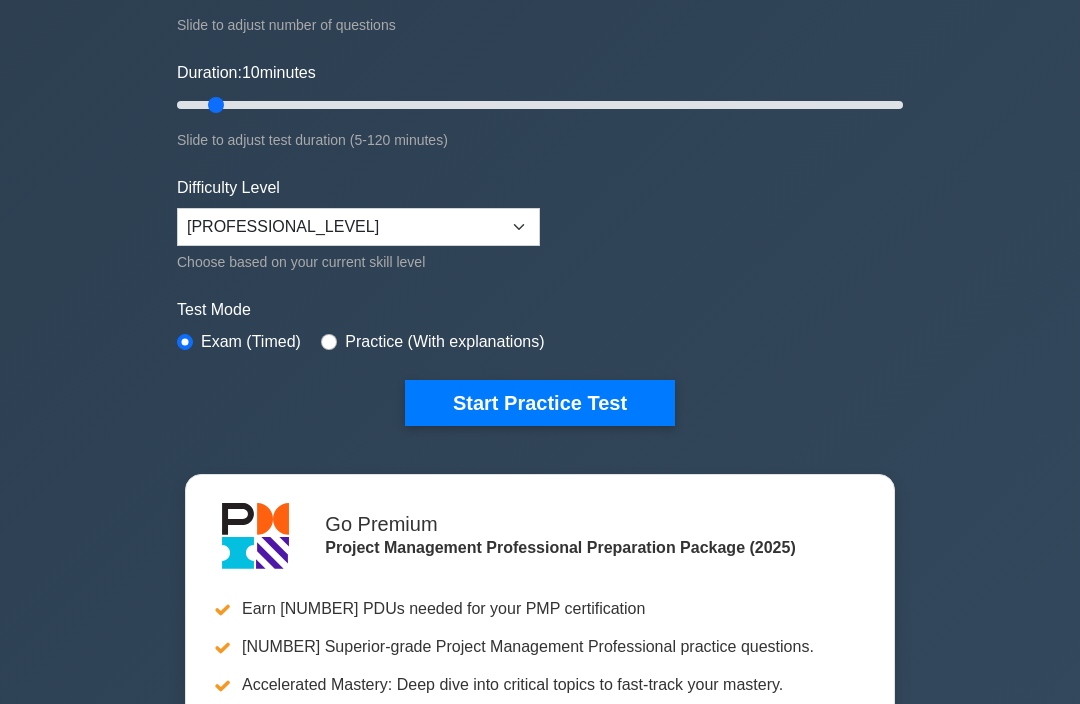 click on "Start Practice Test" at bounding box center (540, 403) 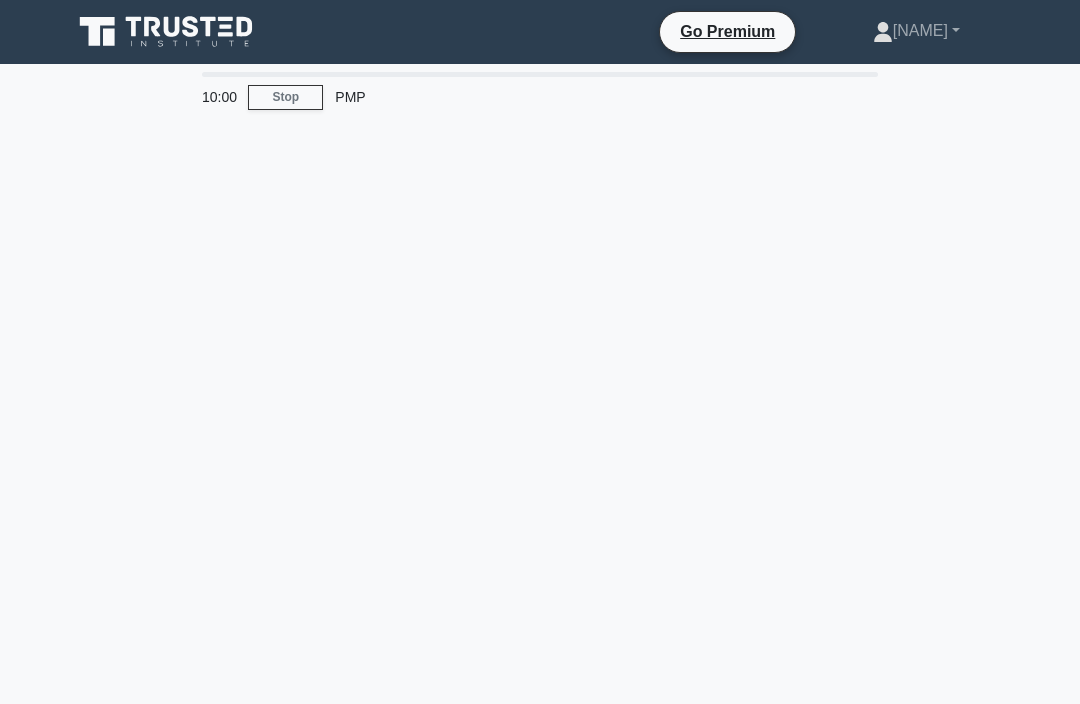 scroll, scrollTop: 0, scrollLeft: 0, axis: both 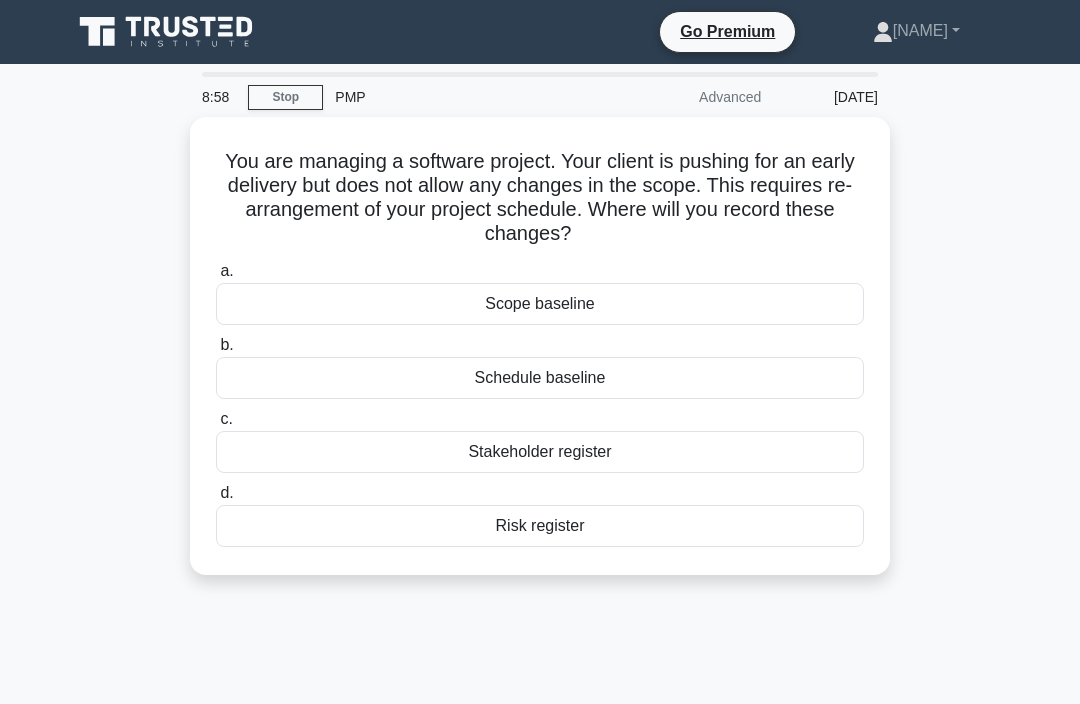 click on "Risk register" at bounding box center [540, 526] 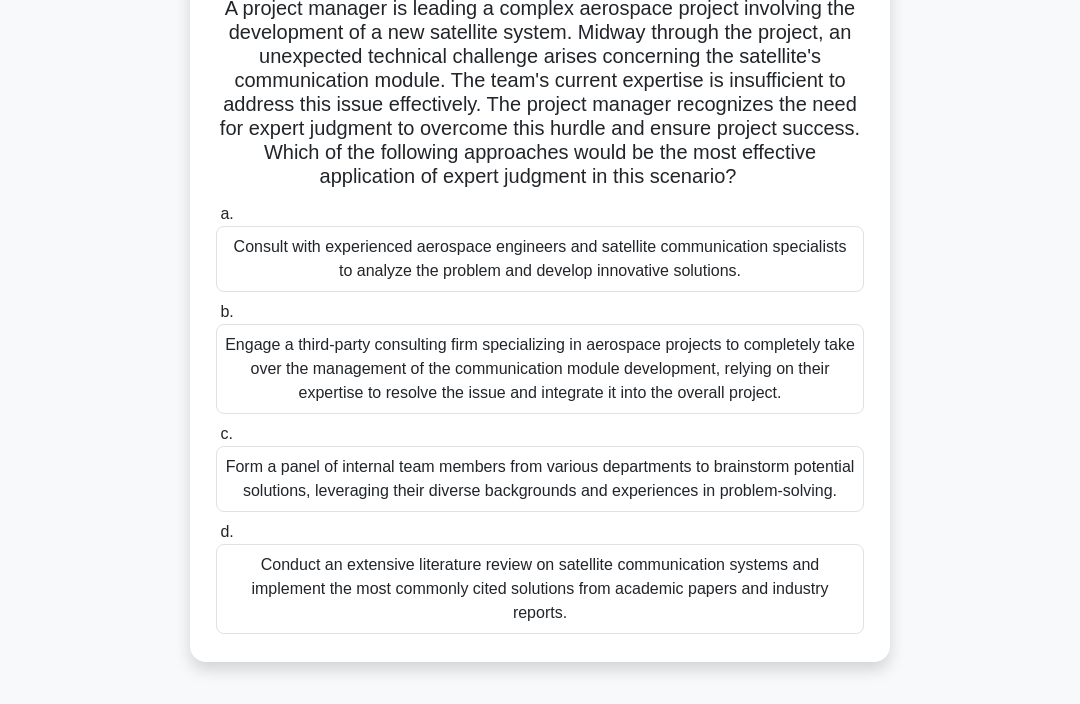 scroll, scrollTop: 151, scrollLeft: 0, axis: vertical 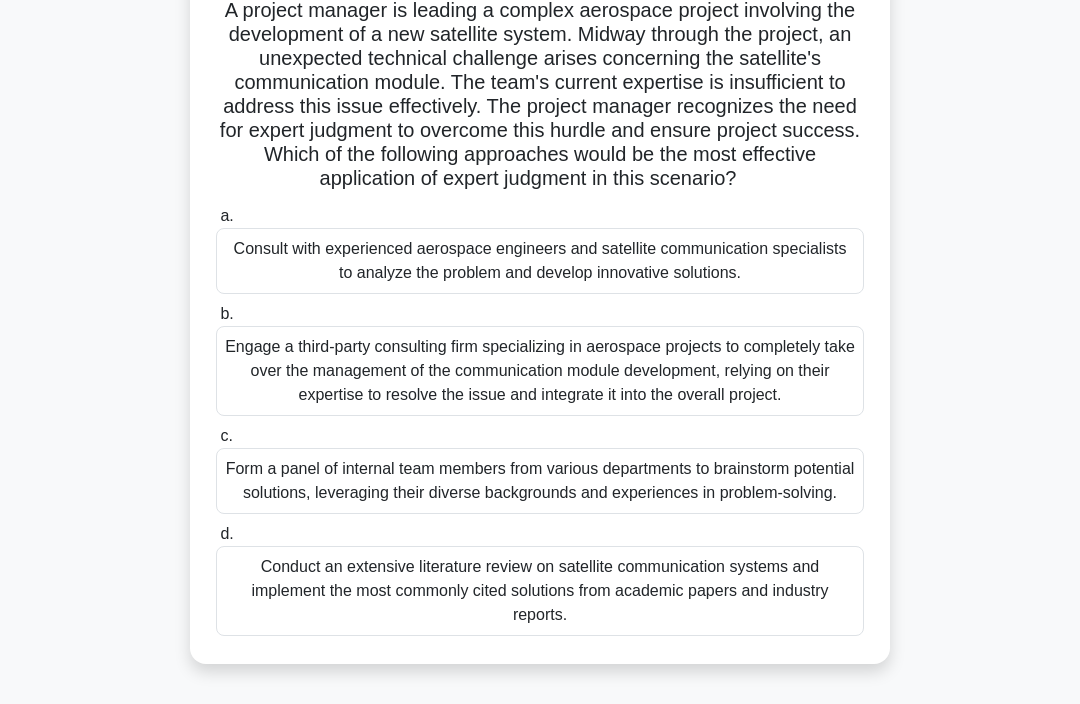click on "Consult with experienced aerospace engineers and satellite communication specialists to analyze the problem and develop innovative solutions." at bounding box center (540, 261) 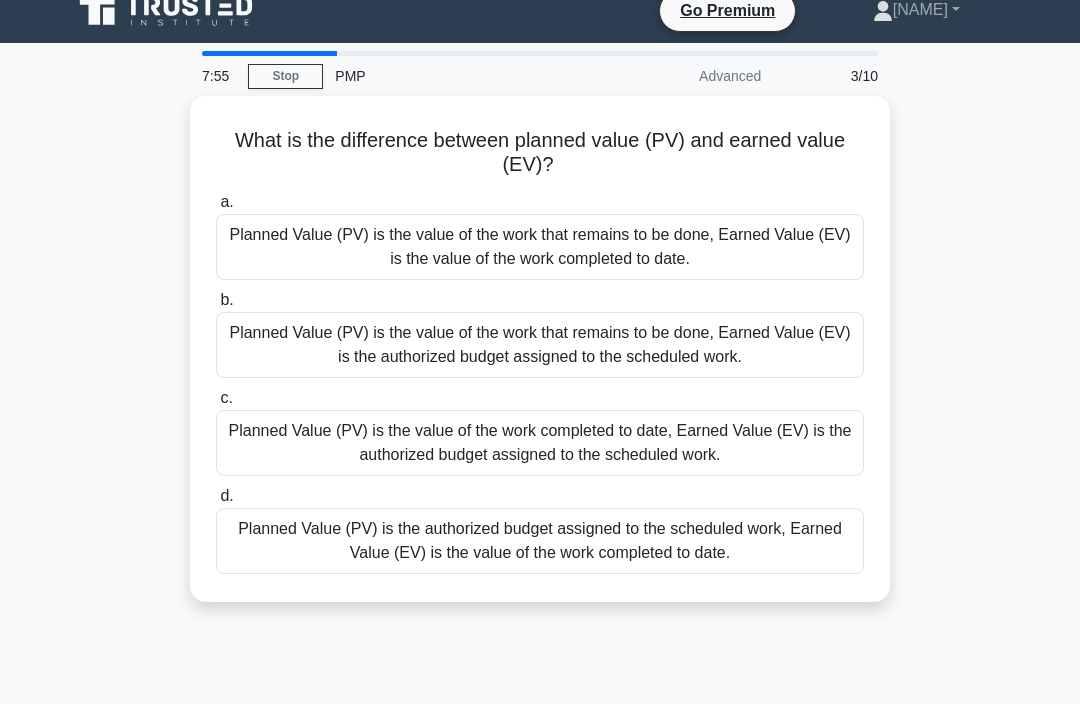 scroll, scrollTop: 0, scrollLeft: 0, axis: both 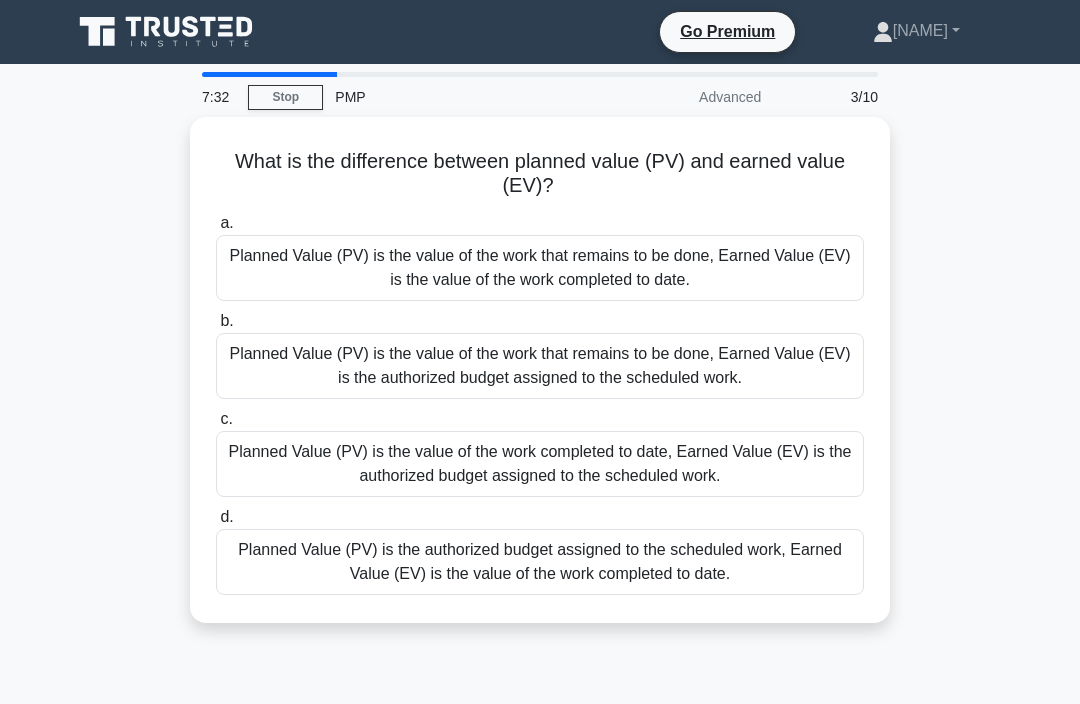 click on "Planned Value (PV) is the authorized budget assigned to the scheduled work, Earned Value (EV) is the value of the work completed to date." at bounding box center [540, 562] 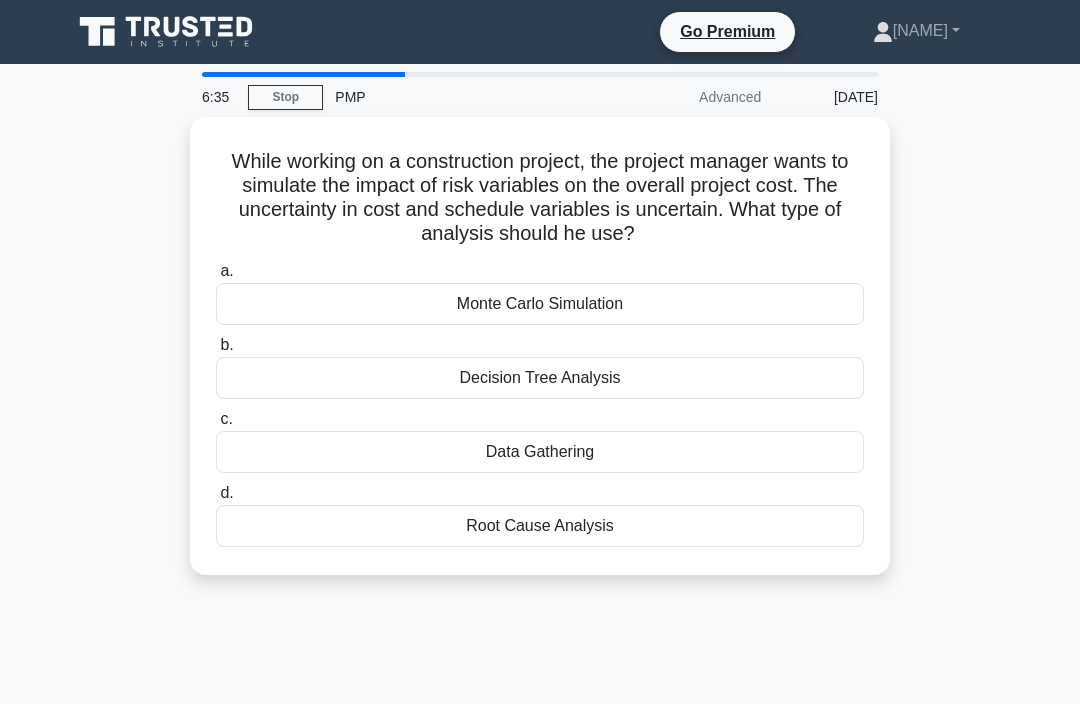 click on "Monte Carlo Simulation" at bounding box center (540, 304) 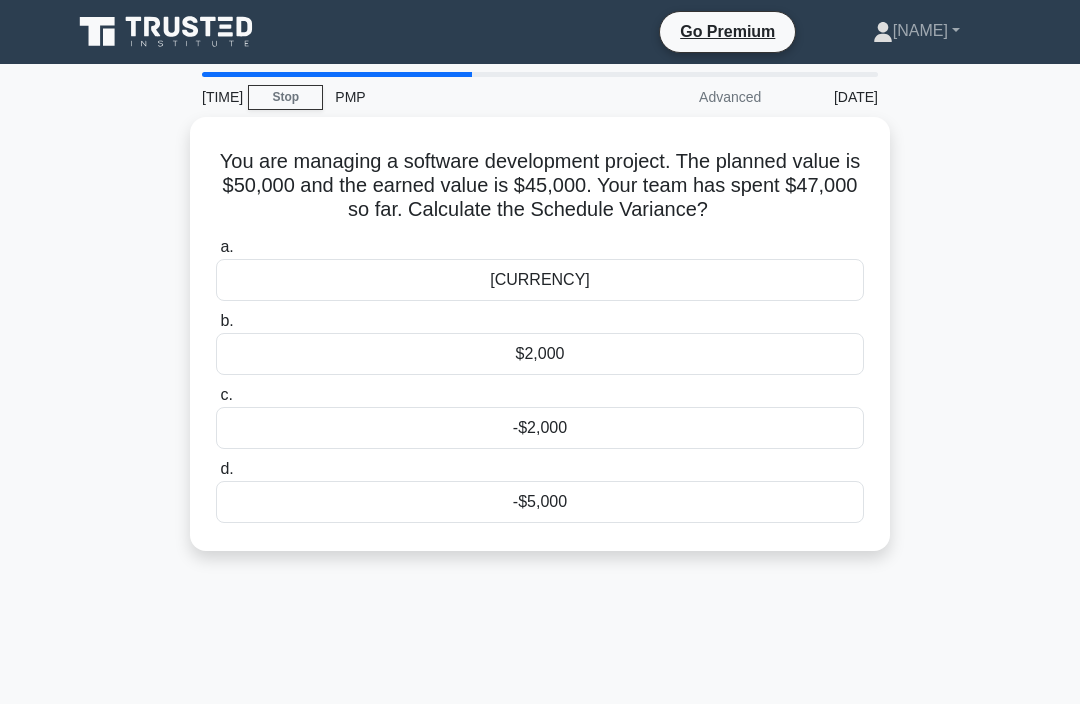 click on "-$5,000" at bounding box center (540, 502) 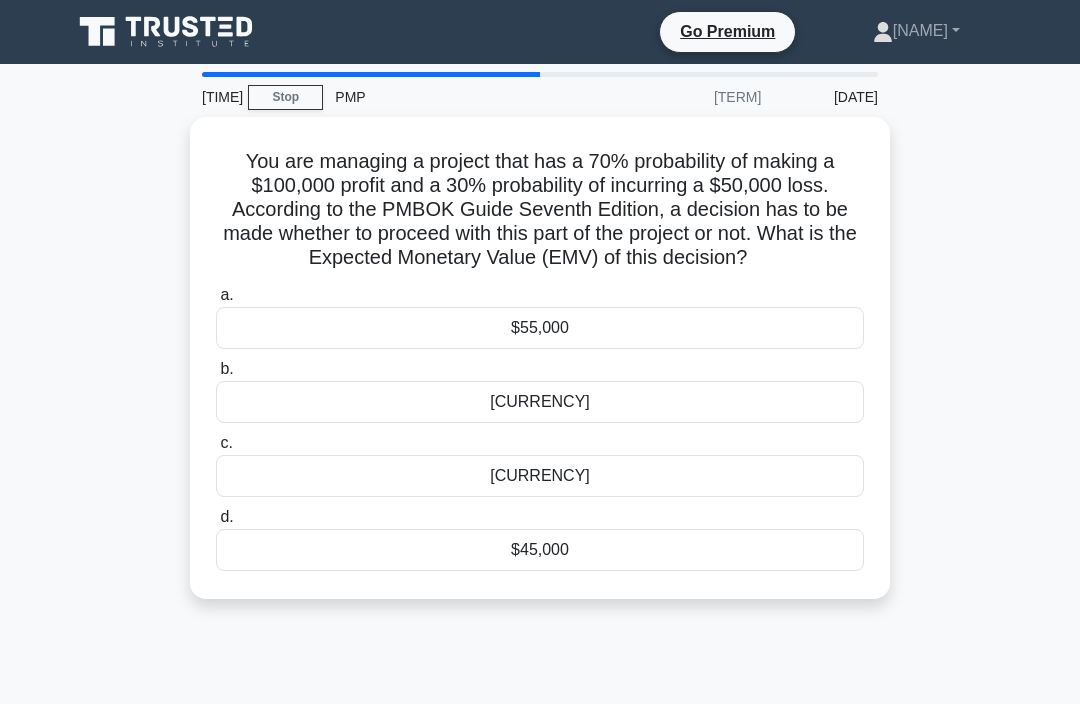 click on "$55,000" at bounding box center (540, 328) 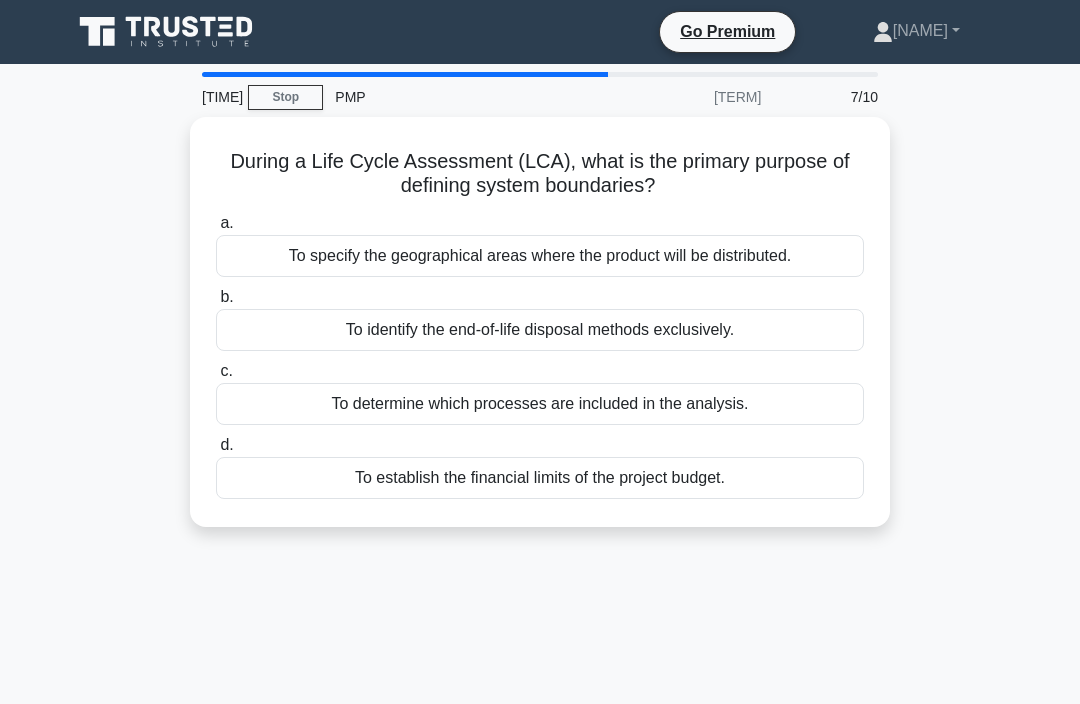 click on "To determine which processes are included in the analysis." at bounding box center (540, 404) 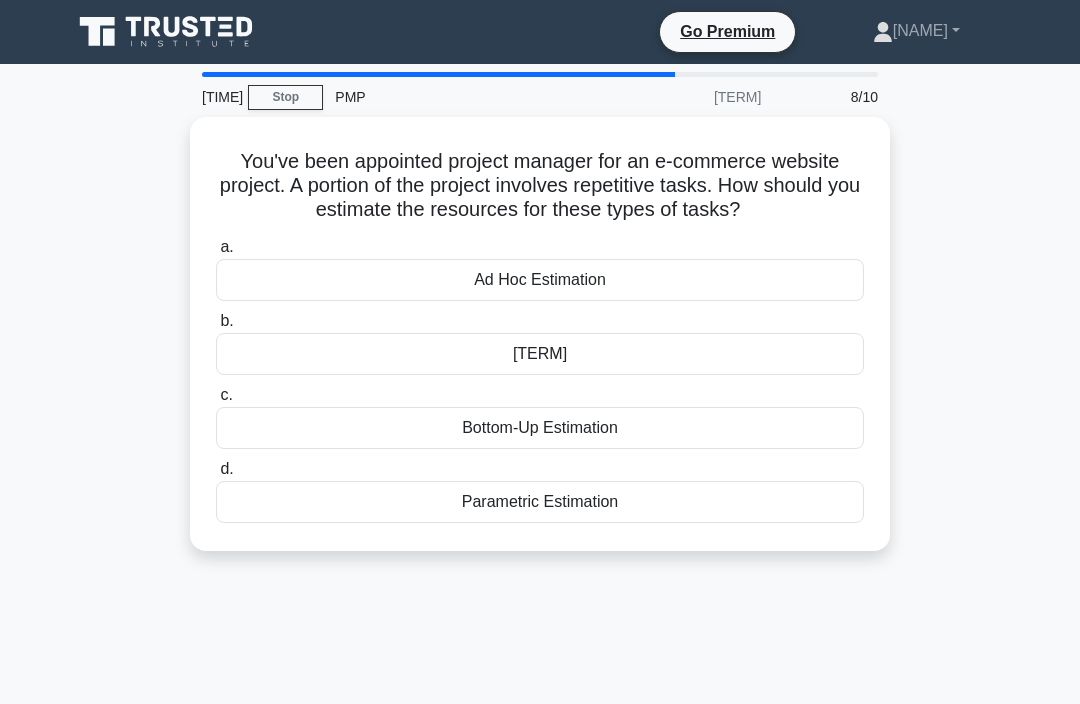 click on "Parametric Estimation" at bounding box center [540, 502] 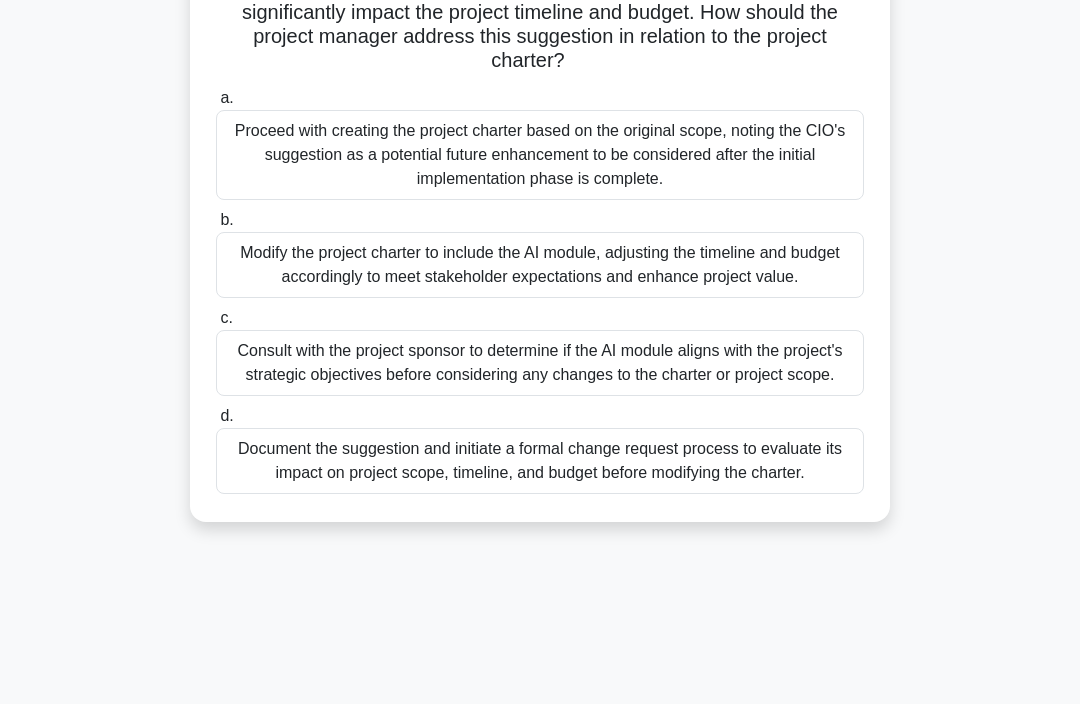 scroll, scrollTop: 274, scrollLeft: 0, axis: vertical 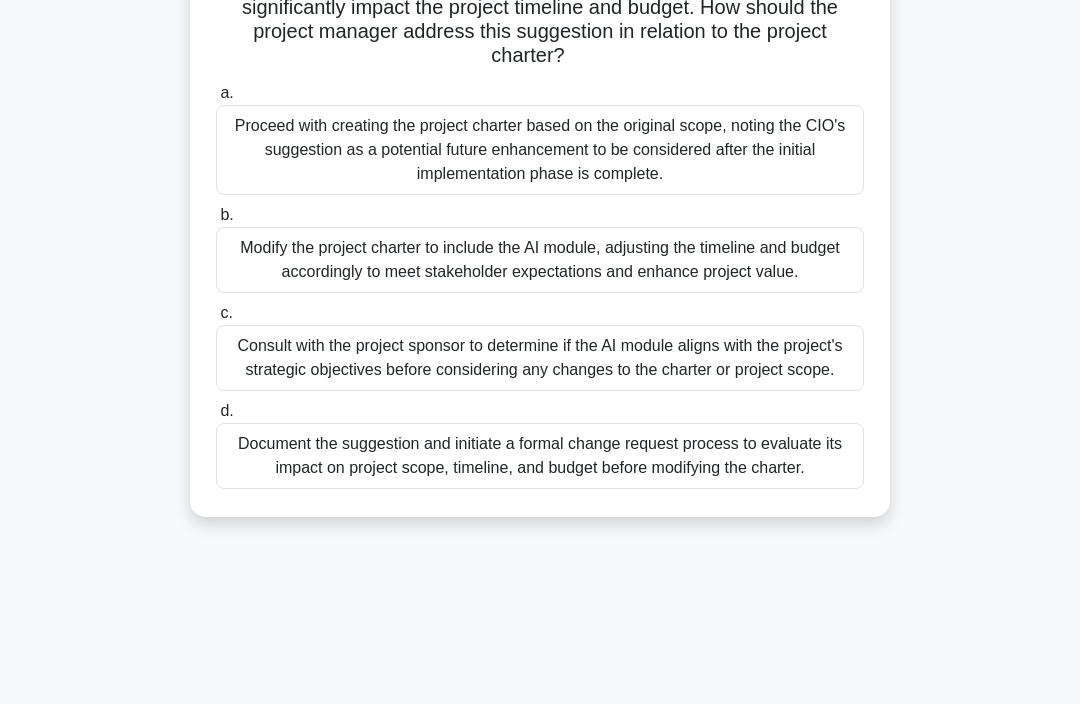 click on "Document the suggestion and initiate a formal change request process to evaluate its impact on project scope, timeline, and budget before modifying the charter." at bounding box center [540, 456] 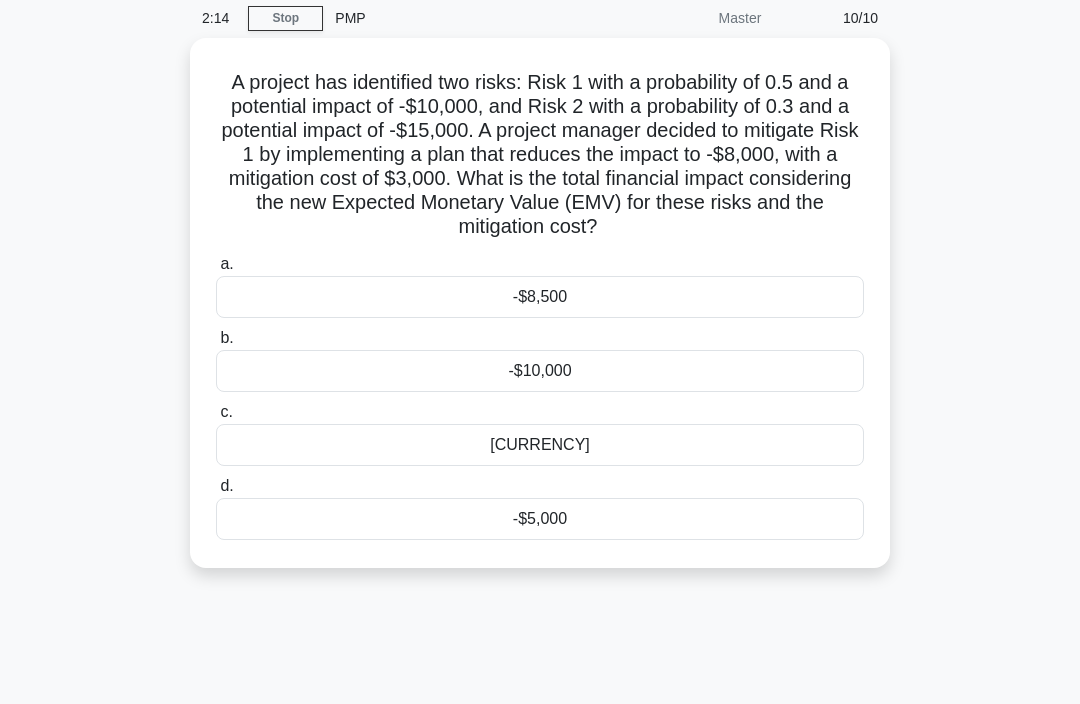 scroll, scrollTop: 0, scrollLeft: 0, axis: both 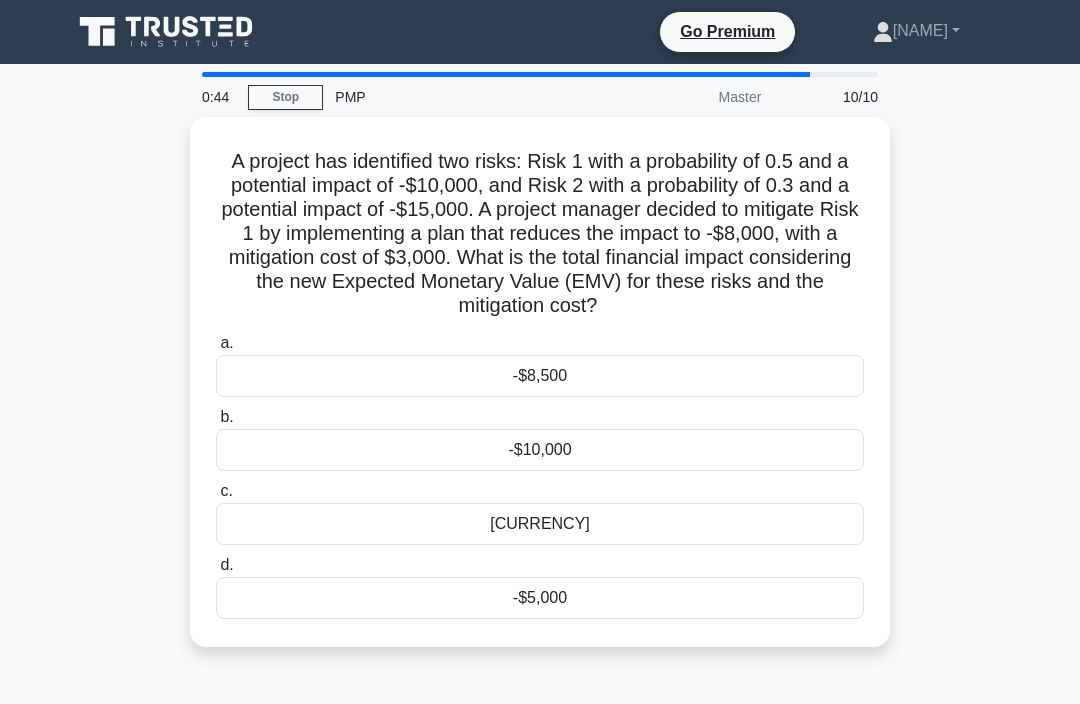 click on "-$11,500" at bounding box center [540, 524] 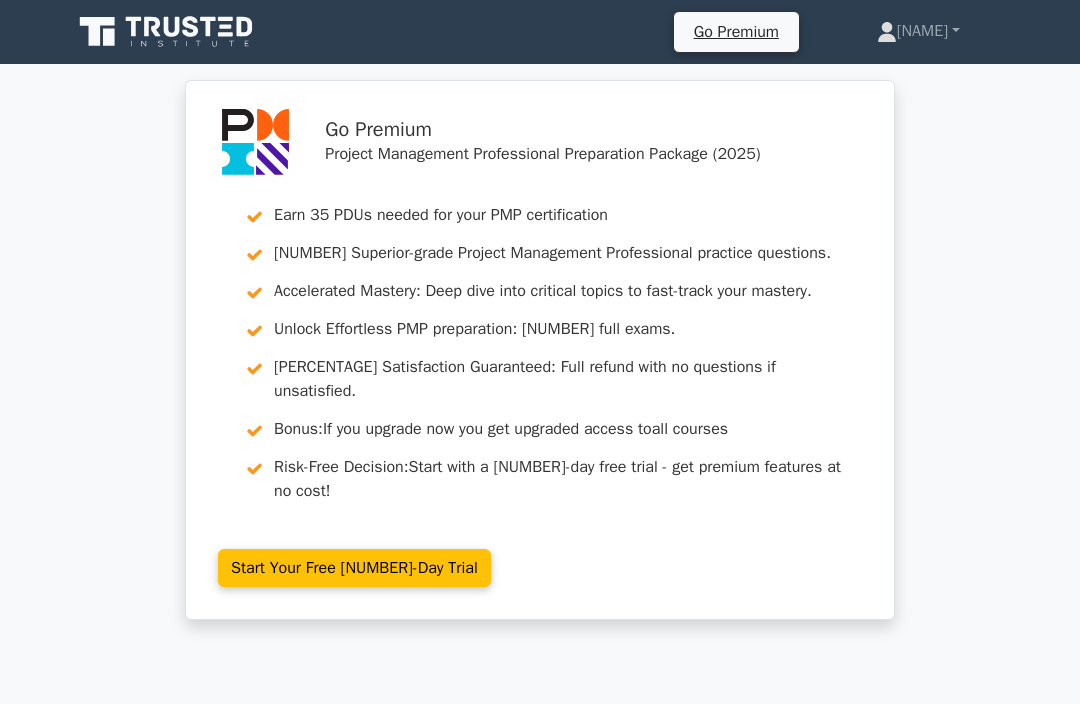 scroll, scrollTop: 0, scrollLeft: 0, axis: both 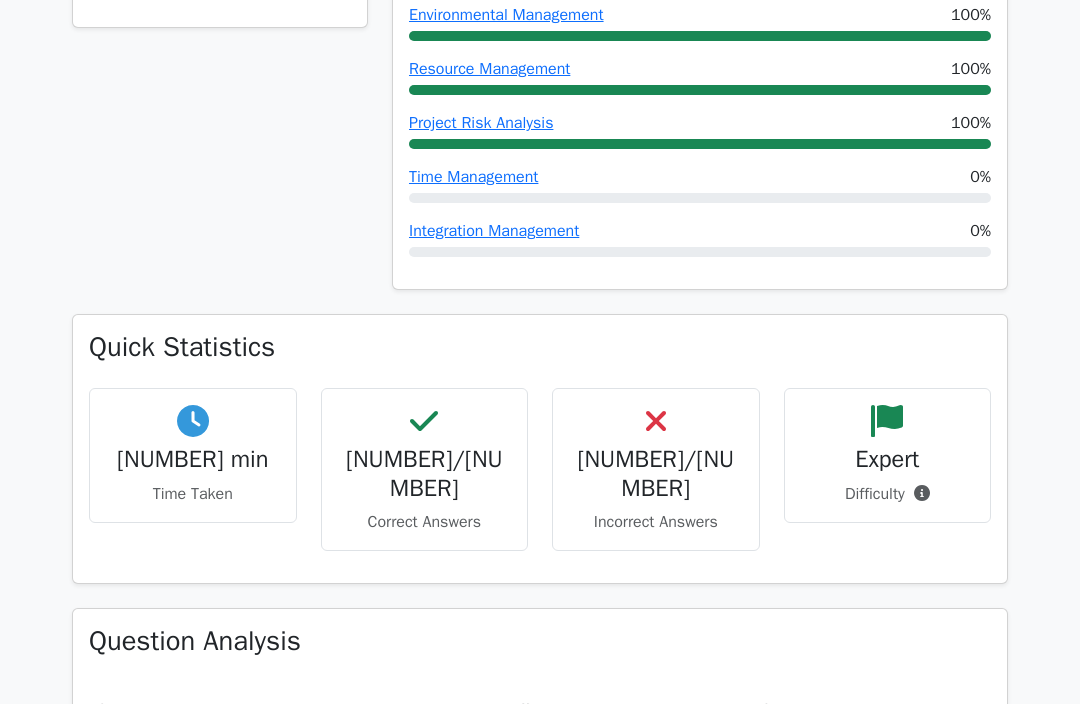 click on "Review" at bounding box center (925, 768) 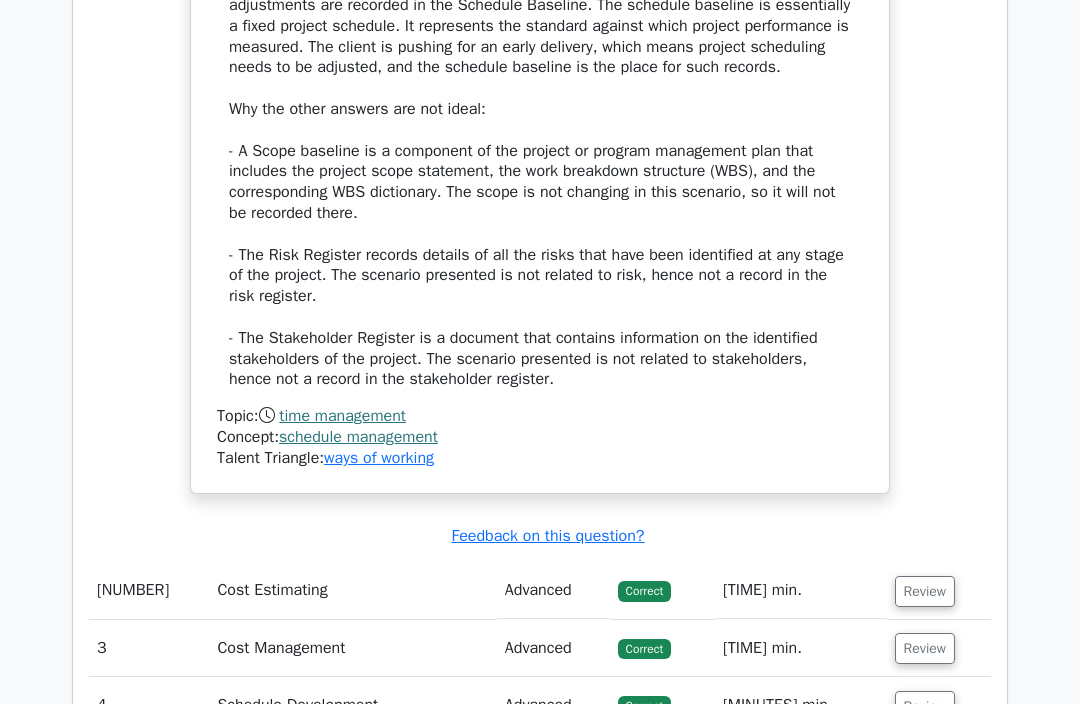 scroll, scrollTop: 2440, scrollLeft: 0, axis: vertical 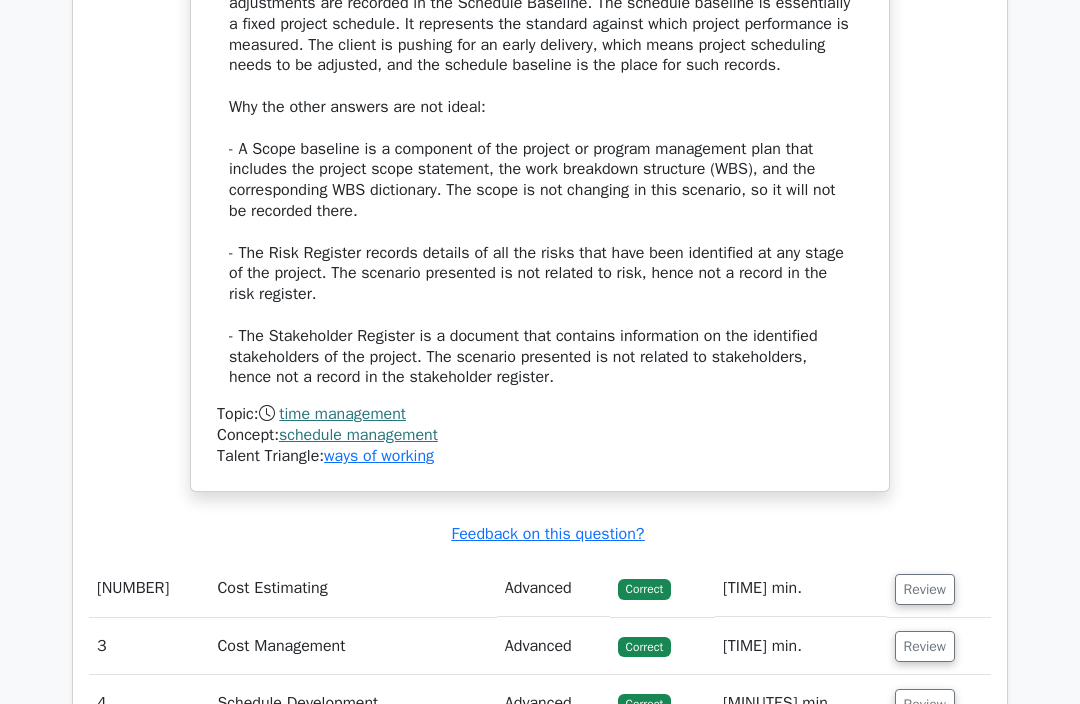 click on "Review" at bounding box center [925, 590] 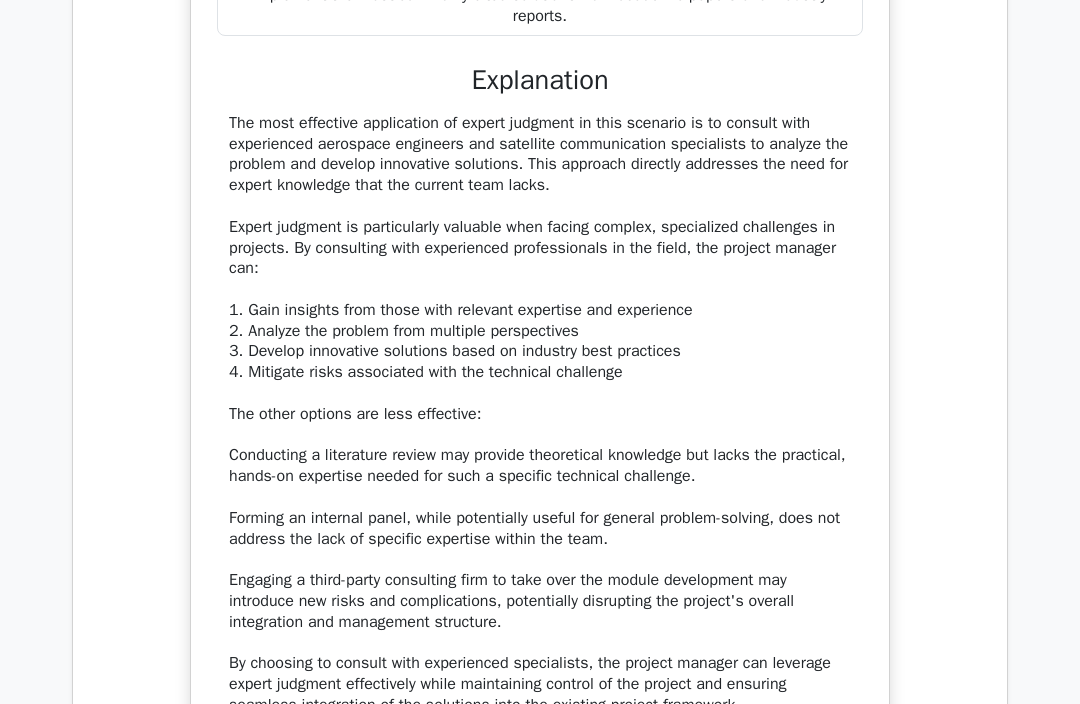 scroll, scrollTop: 3647, scrollLeft: 0, axis: vertical 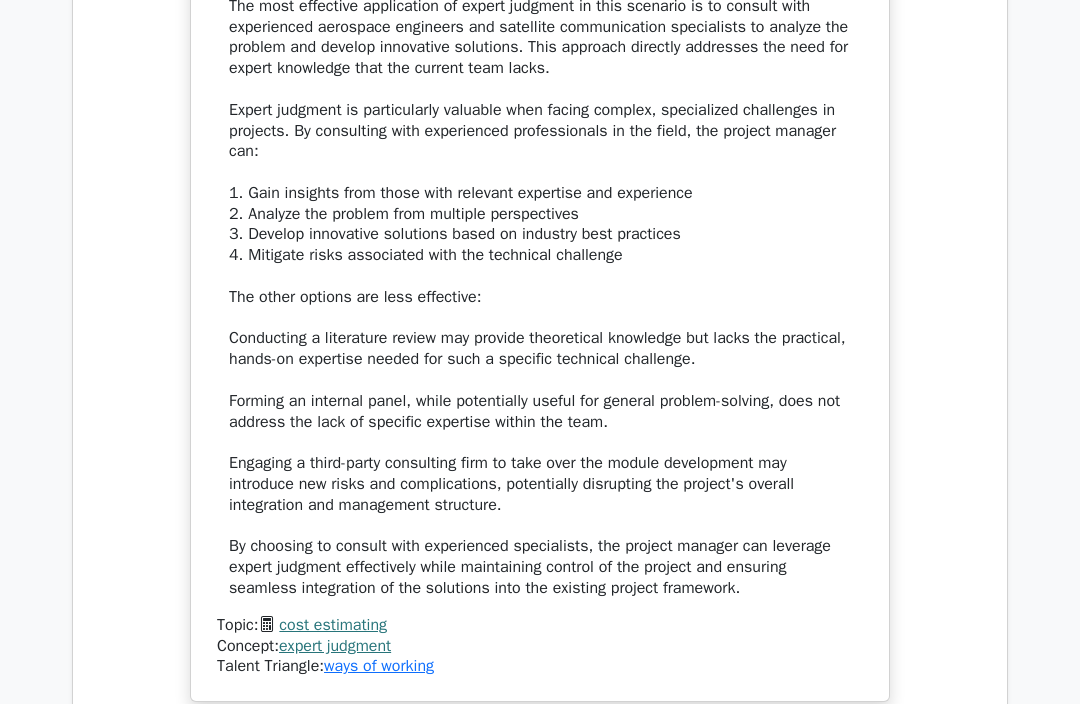 click on "Review" at bounding box center [925, 800] 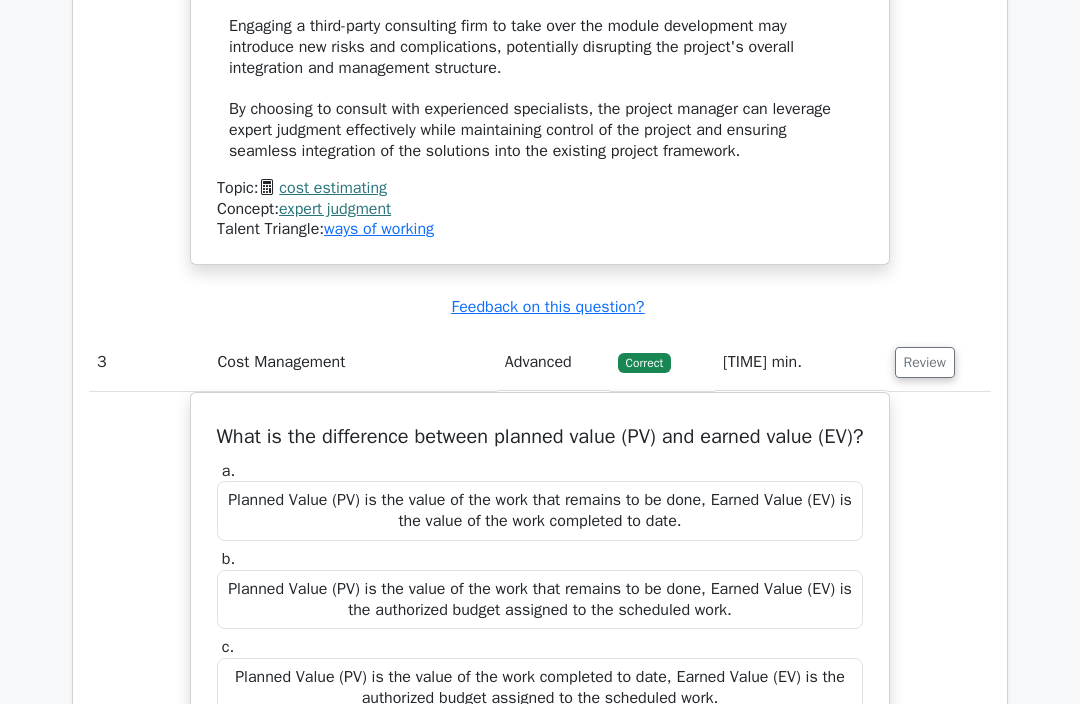 scroll, scrollTop: 4321, scrollLeft: 0, axis: vertical 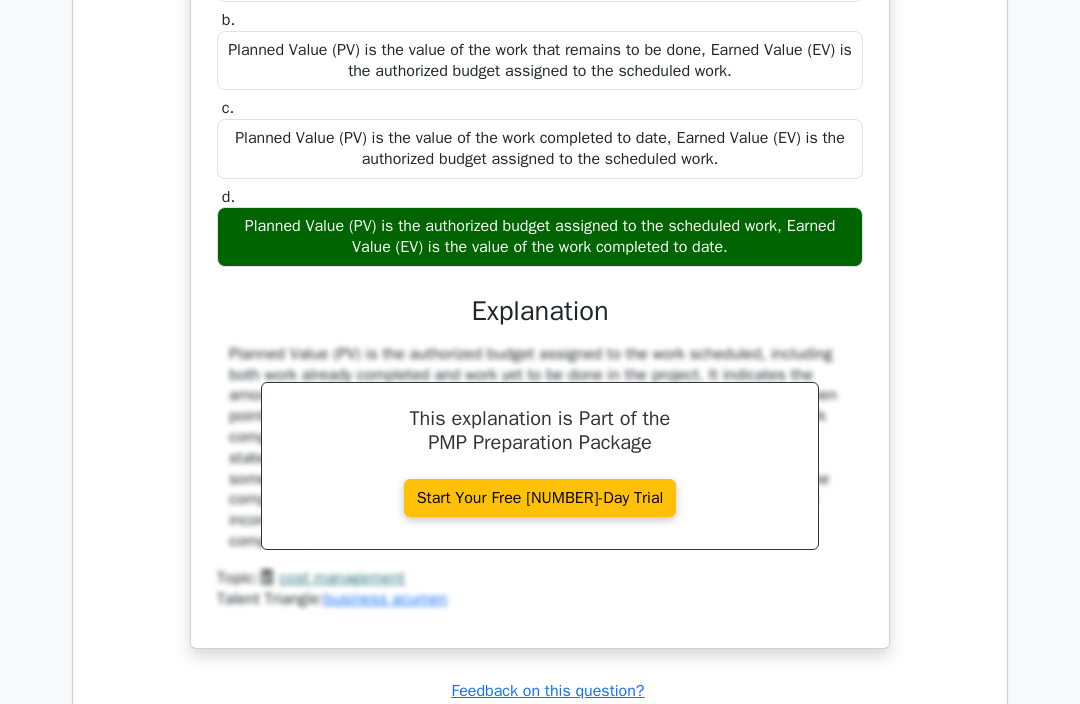 click on "Review" at bounding box center [925, 747] 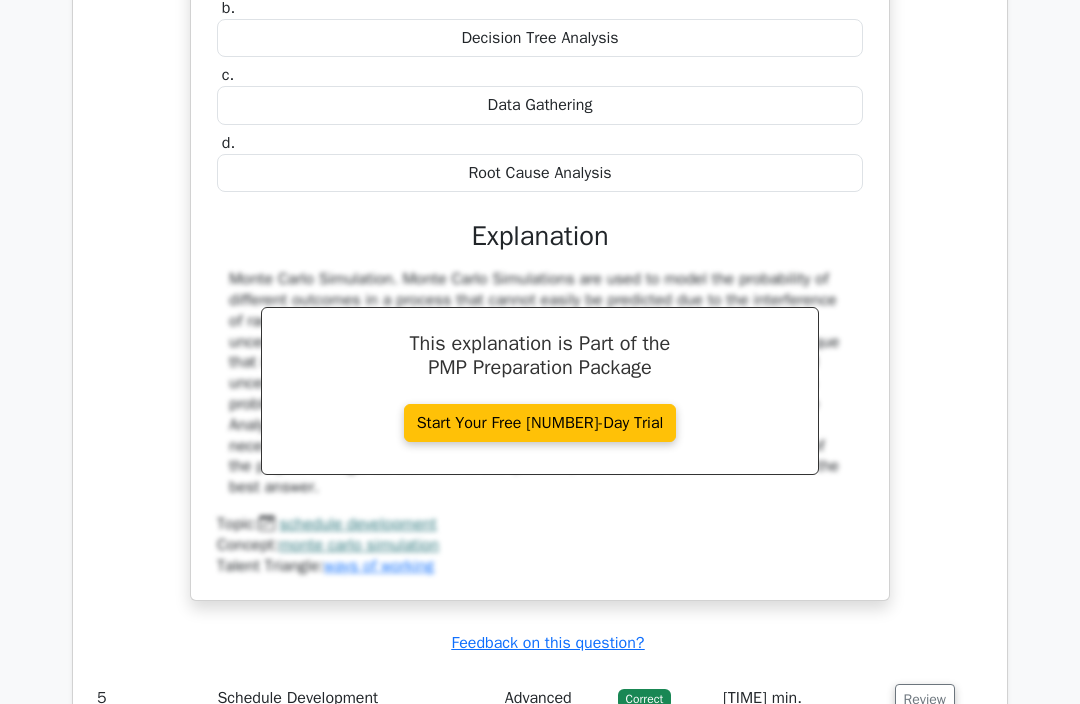 scroll, scrollTop: 5907, scrollLeft: 0, axis: vertical 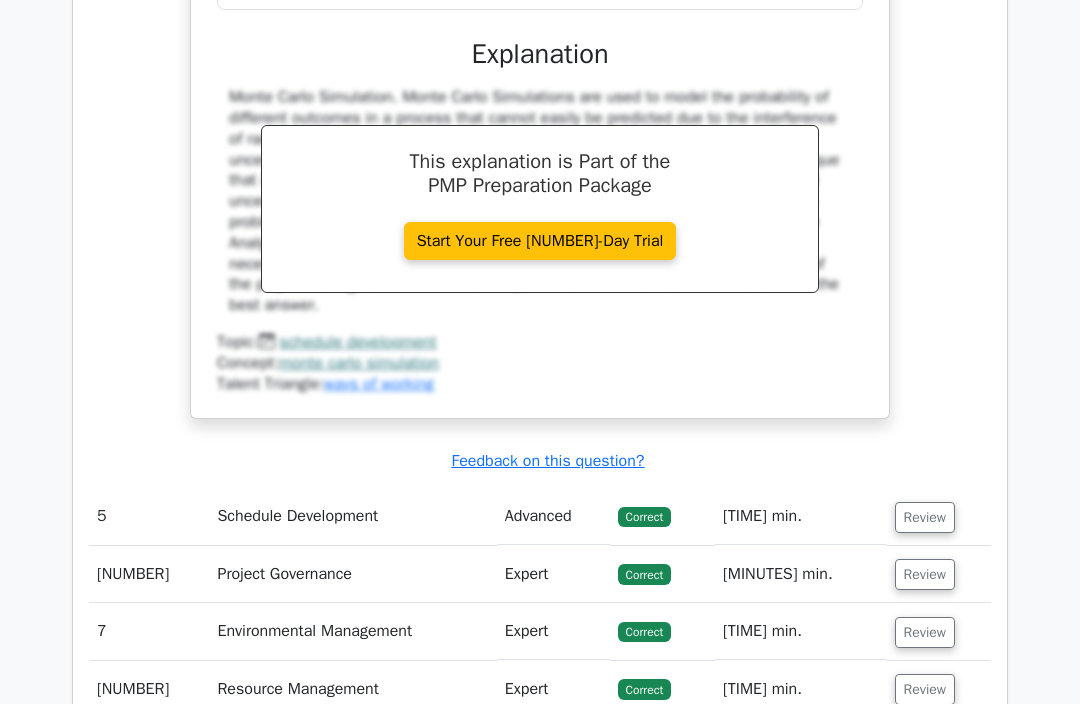 click on "Review" at bounding box center (925, 517) 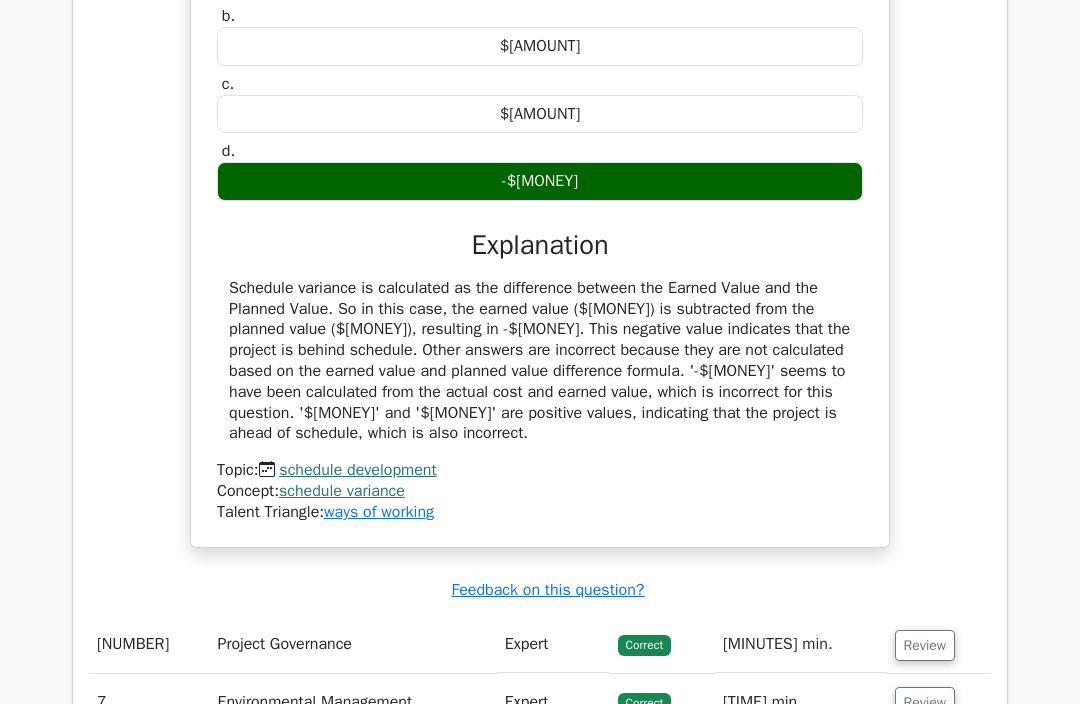 scroll, scrollTop: 6633, scrollLeft: 0, axis: vertical 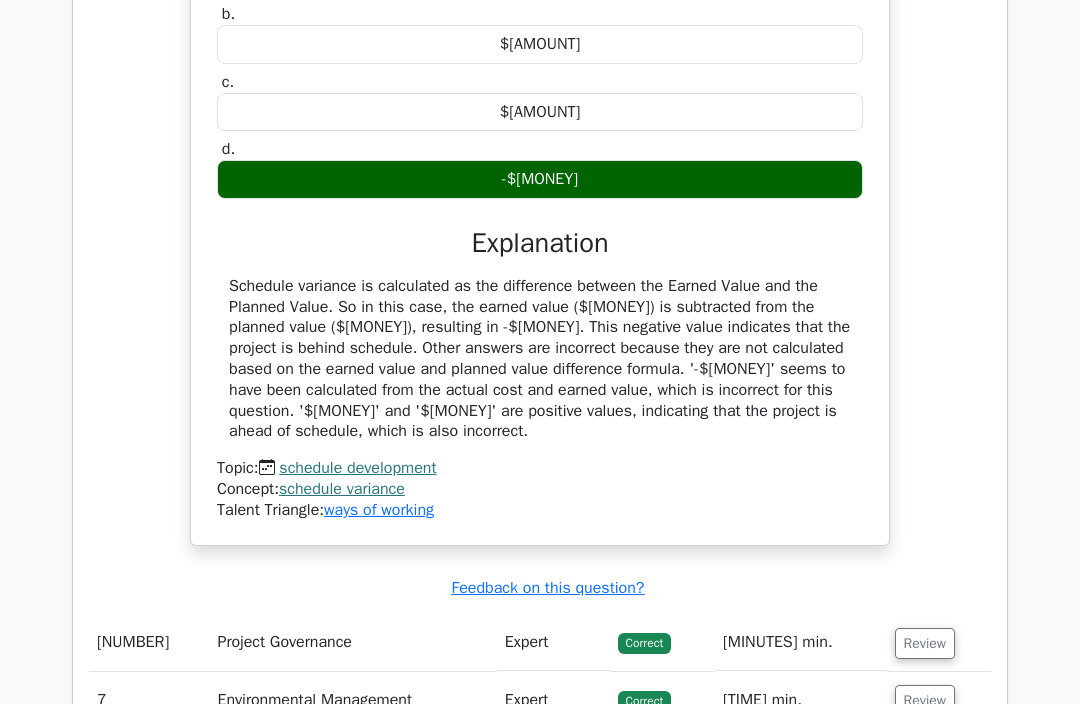 click on "Review" at bounding box center (925, 643) 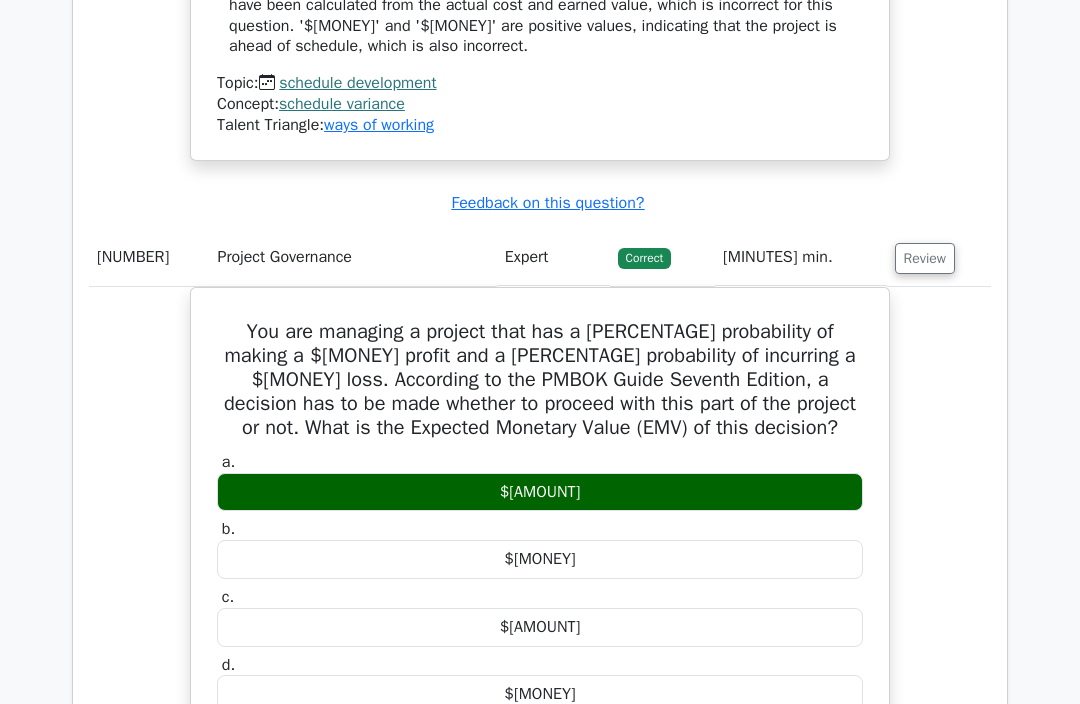 scroll, scrollTop: 7018, scrollLeft: 0, axis: vertical 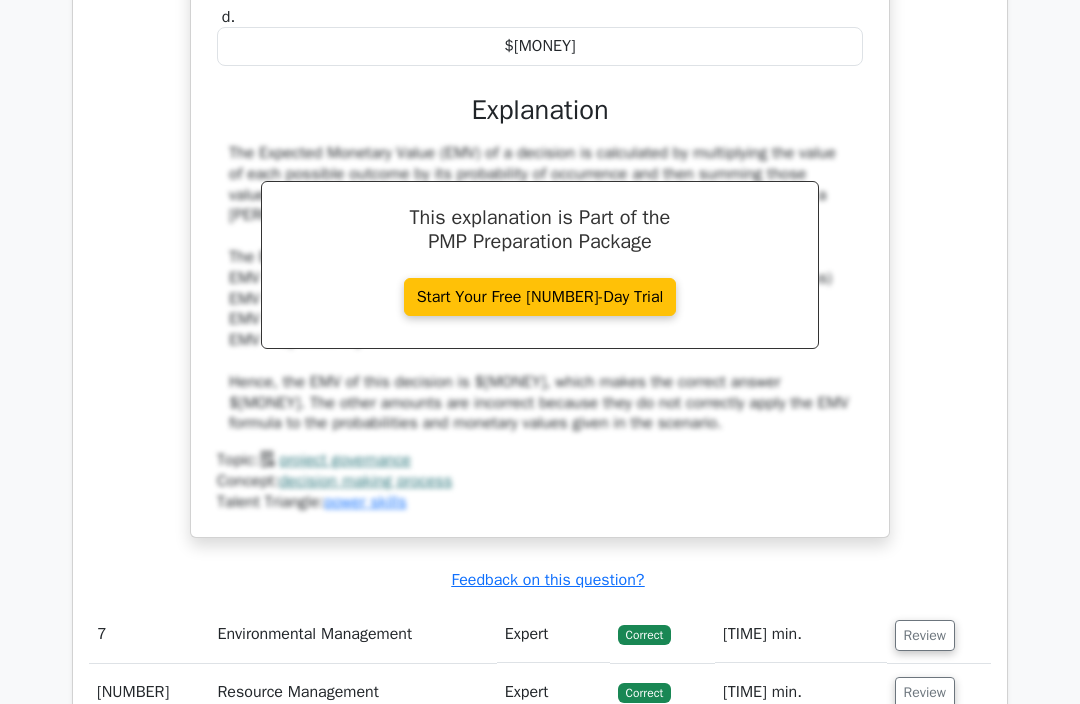 click on "Review" at bounding box center (925, 636) 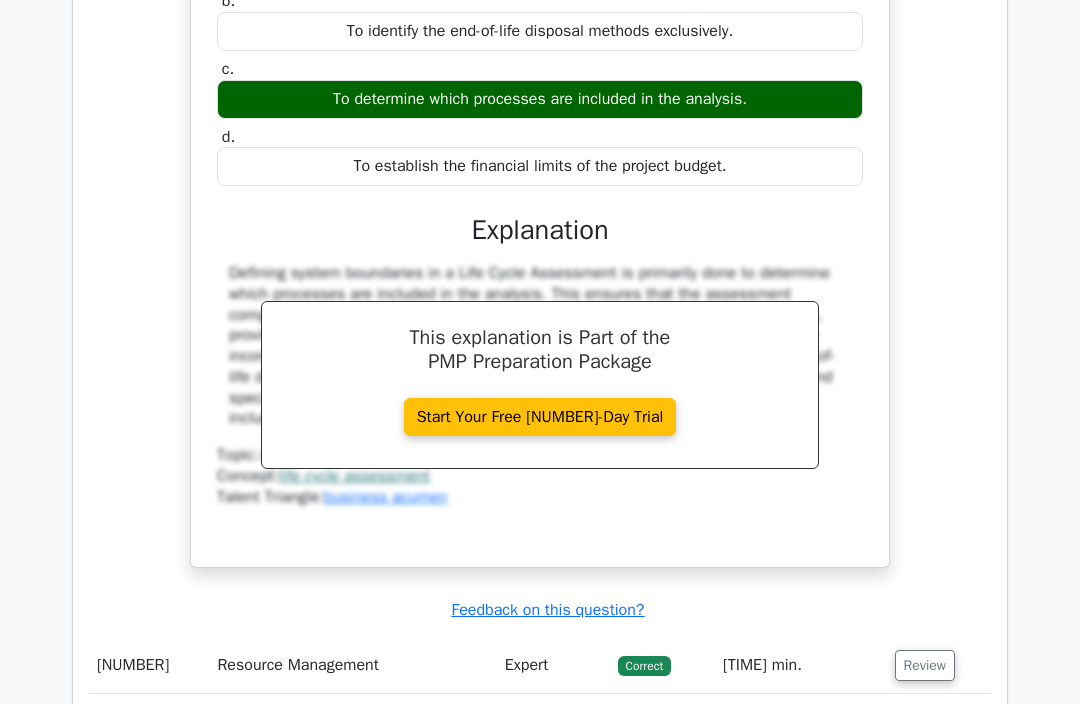 scroll, scrollTop: 8504, scrollLeft: 0, axis: vertical 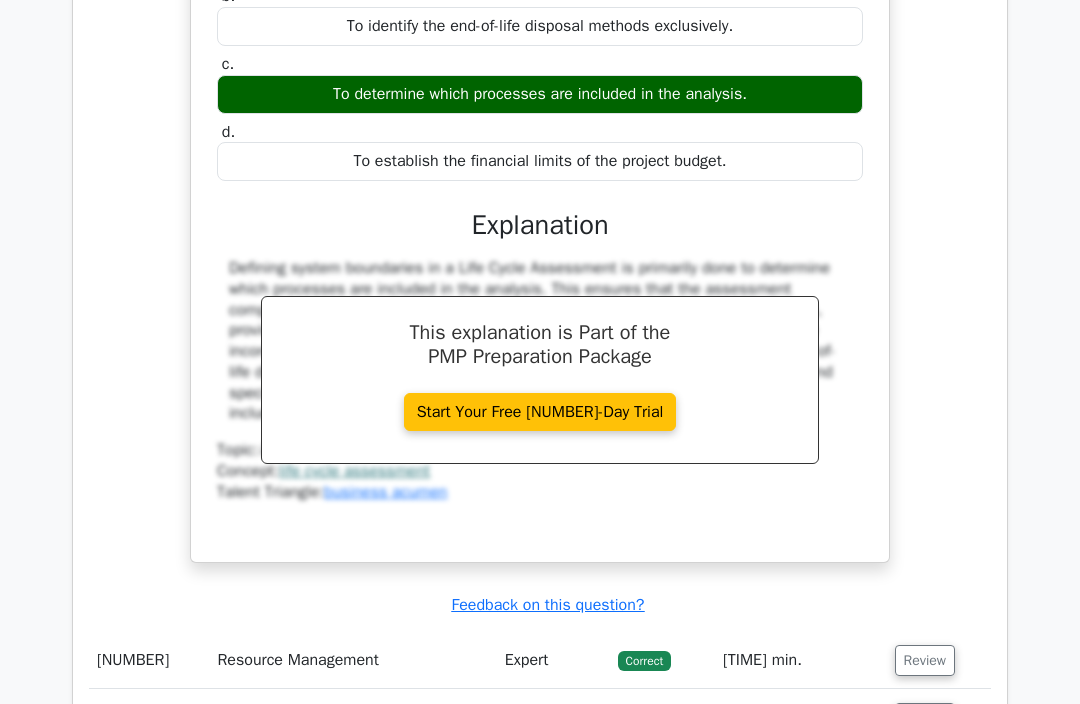 click on "Review" at bounding box center (925, 660) 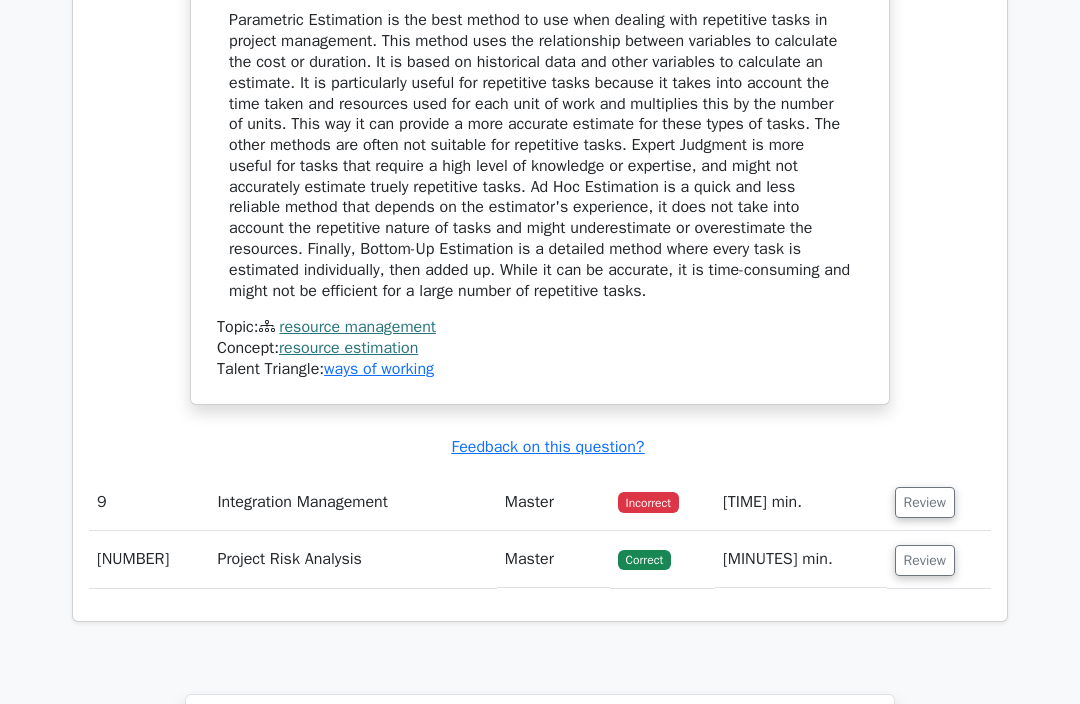 scroll, scrollTop: 9640, scrollLeft: 0, axis: vertical 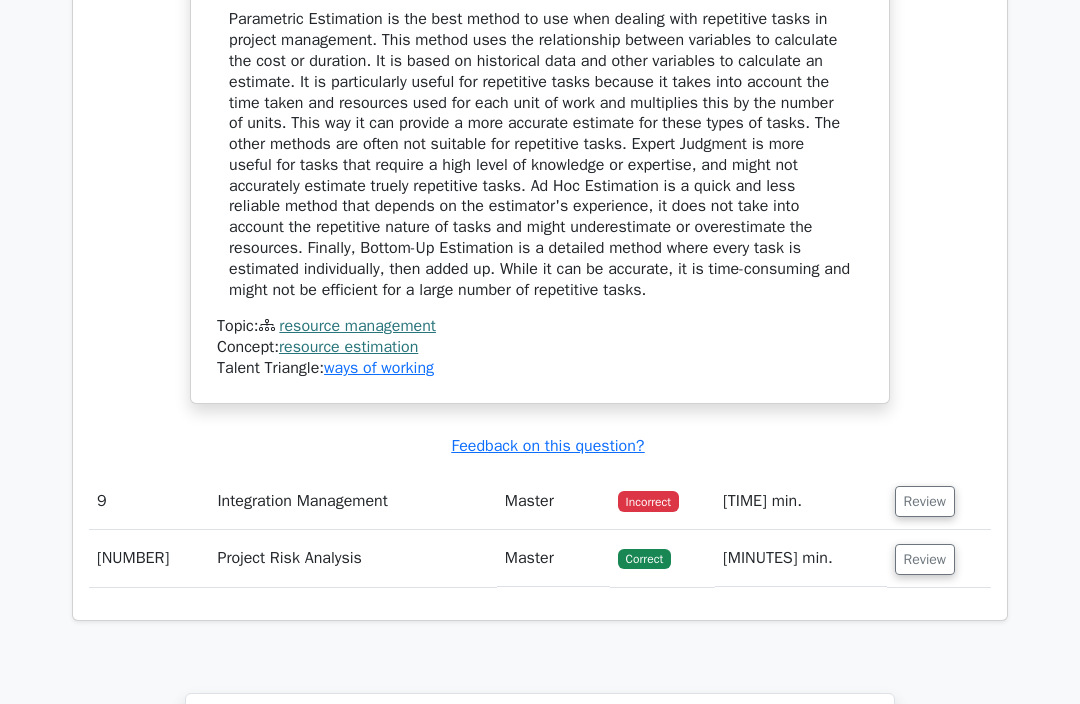 click on "Review" at bounding box center (925, 559) 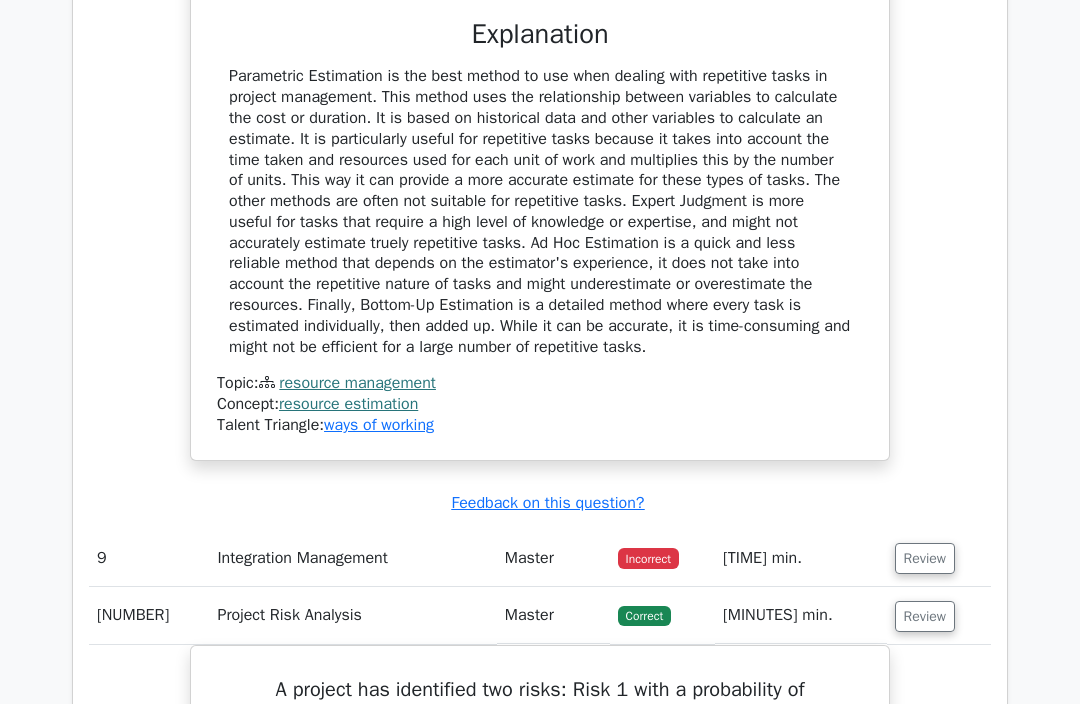 click on "Review" at bounding box center (925, 559) 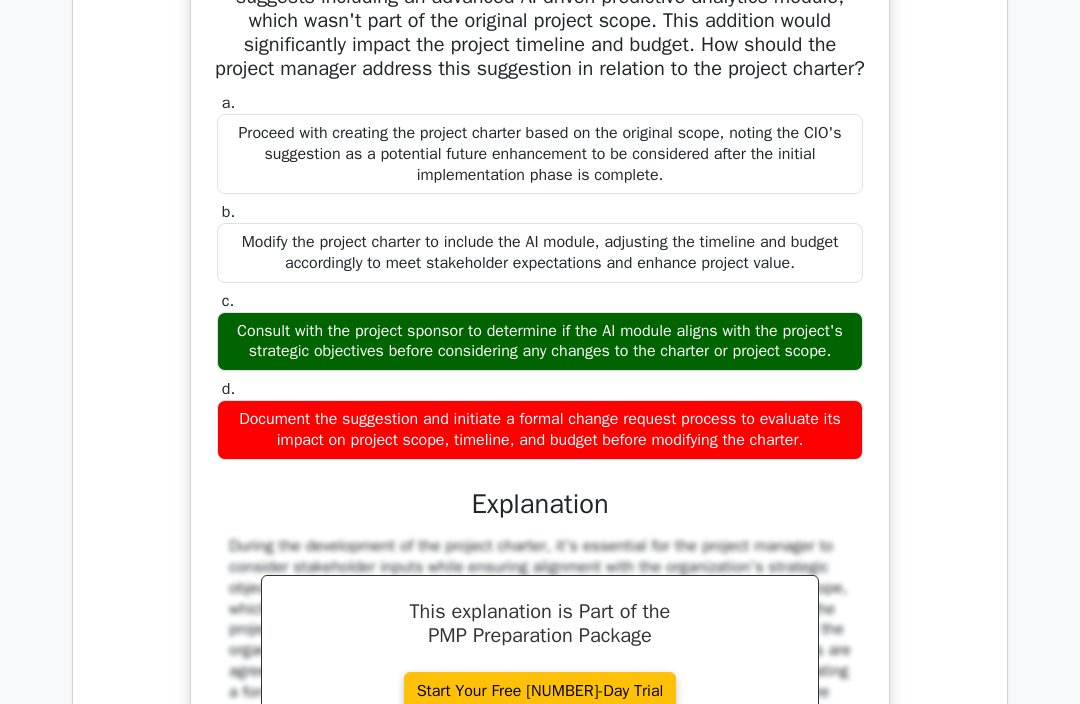 scroll, scrollTop: 10289, scrollLeft: 0, axis: vertical 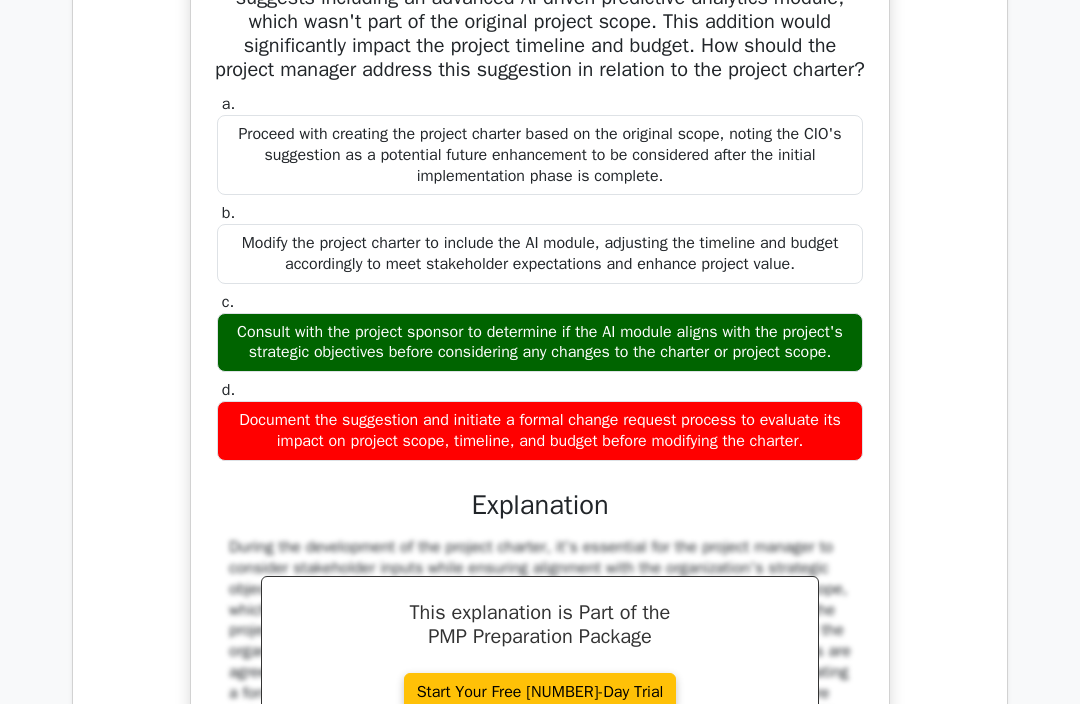click on "A multinational corporation initiates a project to implement a new global supply chain management system. The project manager is tasked with creating the project charter. During a stakeholder meeting, the CIO suggests including an advanced AI-driven predictive analytics module, which wasn't part of the original project scope. This addition would significantly impact the project timeline and budget. How should the project manager address this suggestion in relation to the project charter?
a.
b.
c. d." at bounding box center (540, 397) 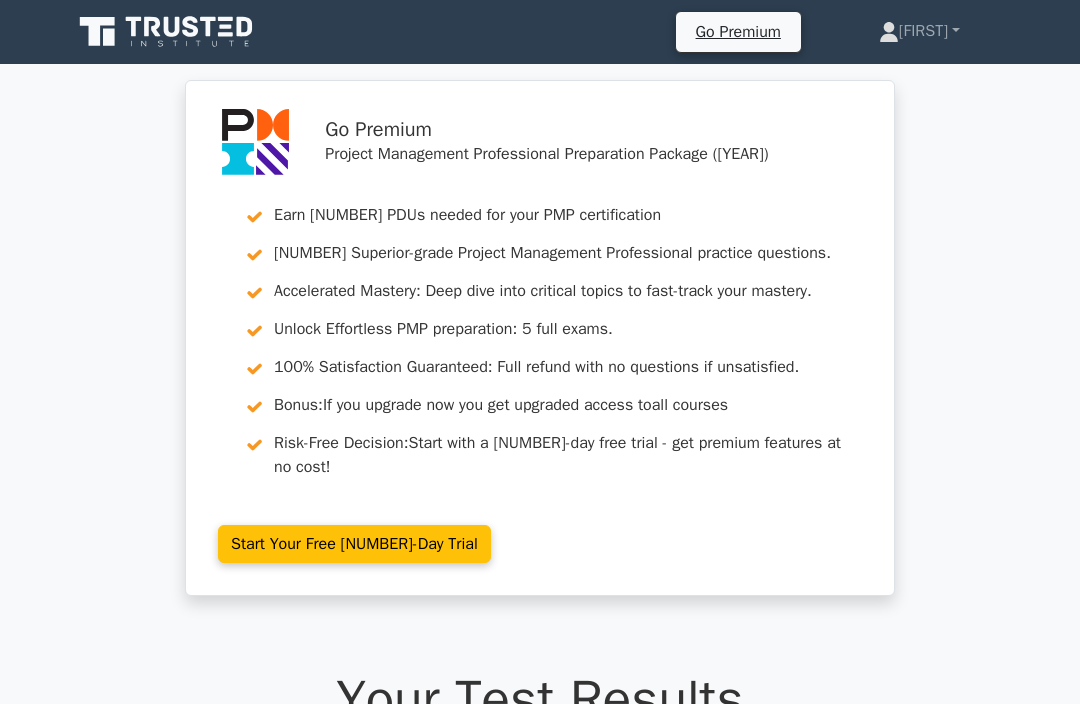 scroll, scrollTop: 2706, scrollLeft: 0, axis: vertical 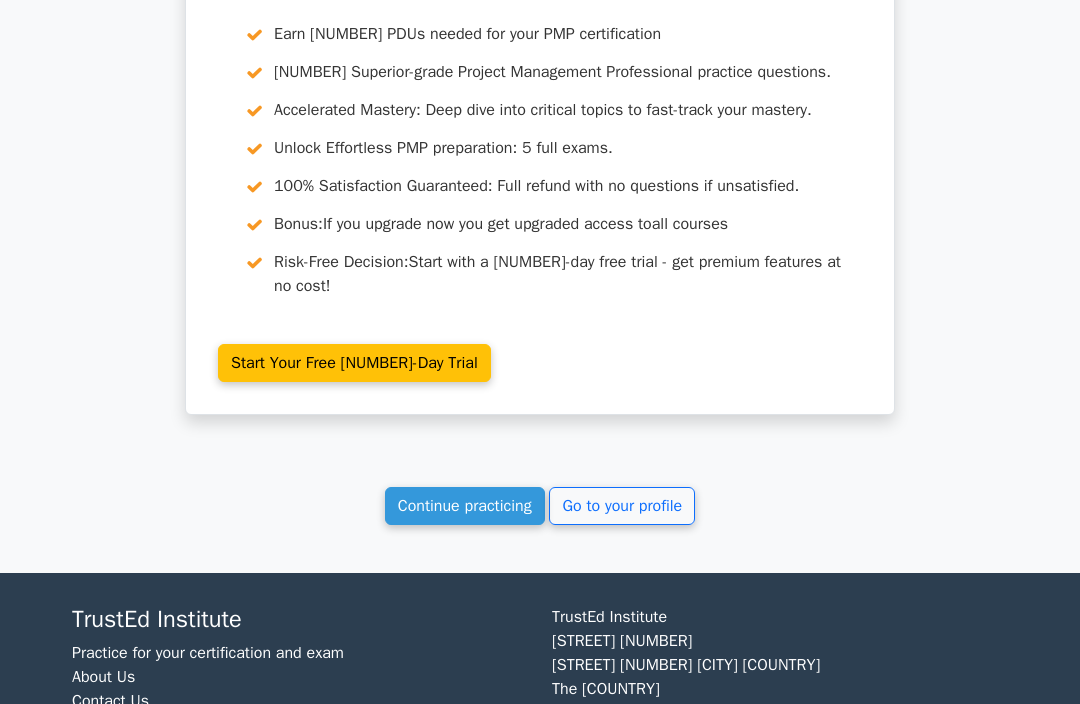 click on "Continue practicing" at bounding box center (465, 506) 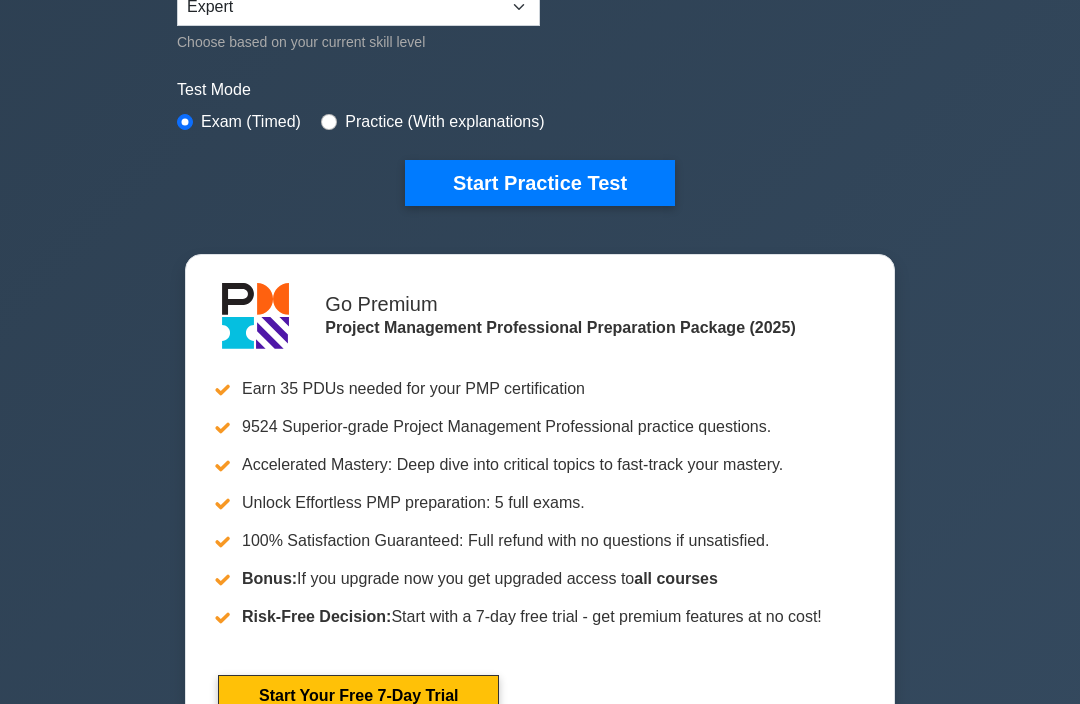 scroll, scrollTop: 688, scrollLeft: 0, axis: vertical 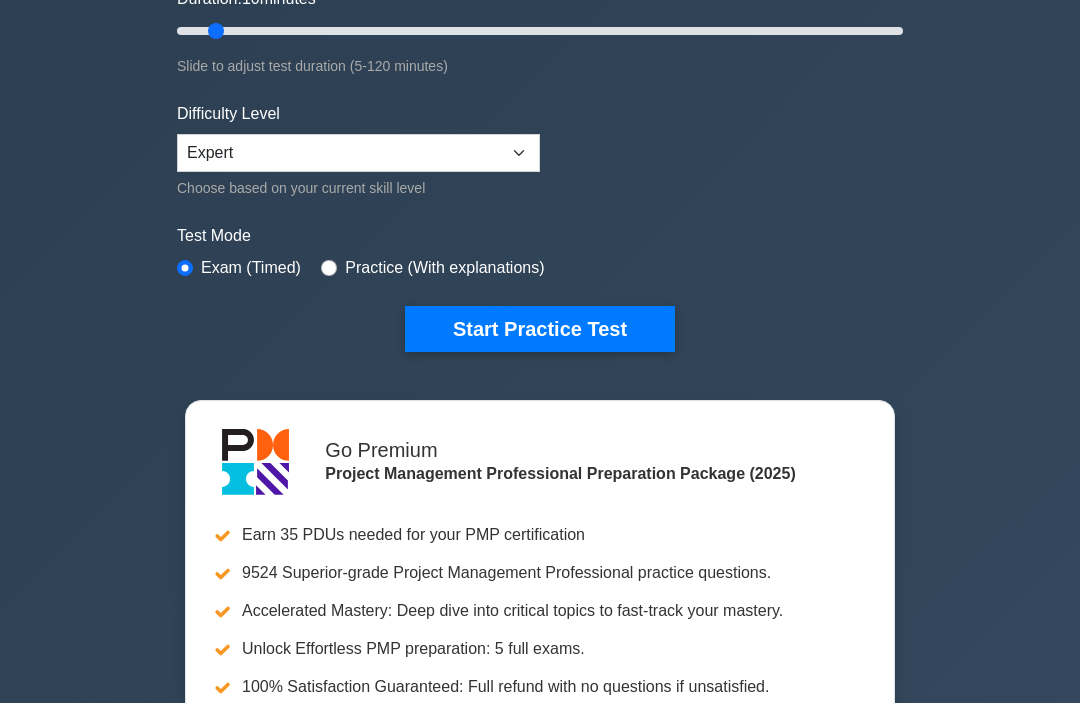 click on "Start Practice Test" at bounding box center (540, 330) 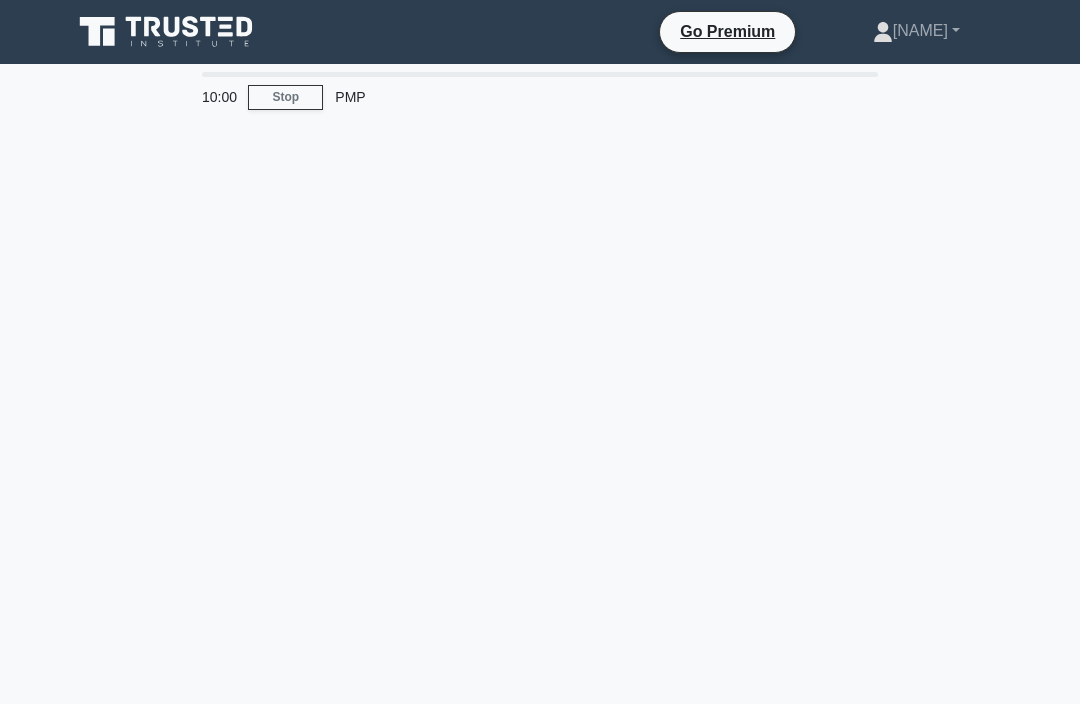 scroll, scrollTop: 0, scrollLeft: 0, axis: both 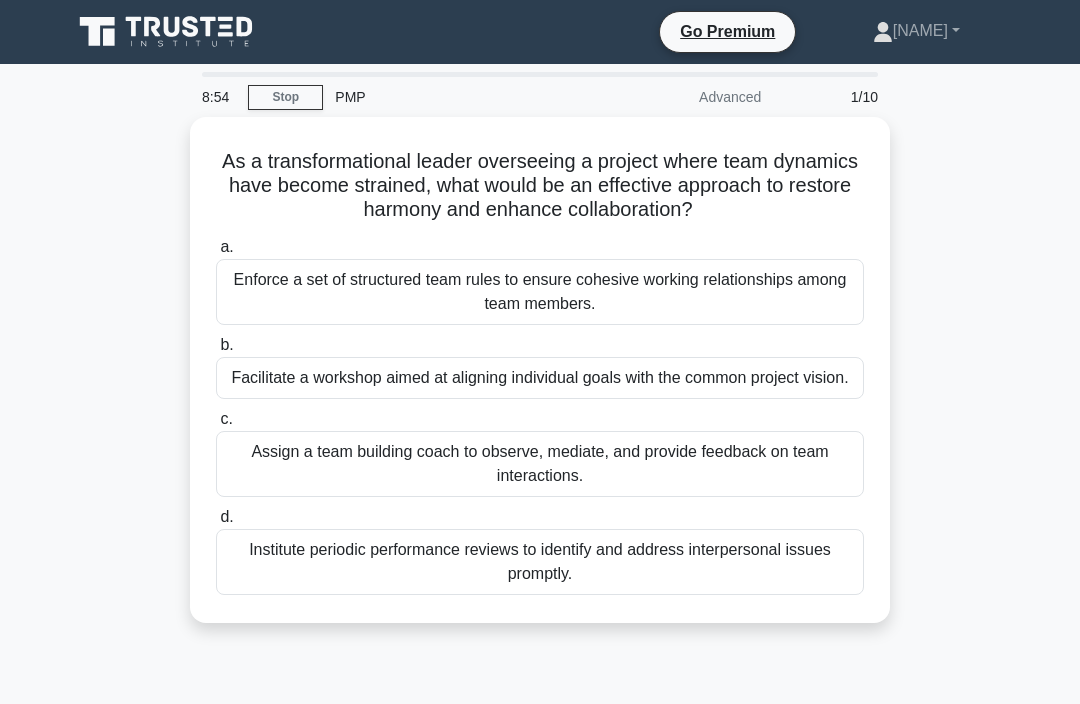 click on "Facilitate a workshop aimed at aligning individual goals with the common project vision." at bounding box center (540, 378) 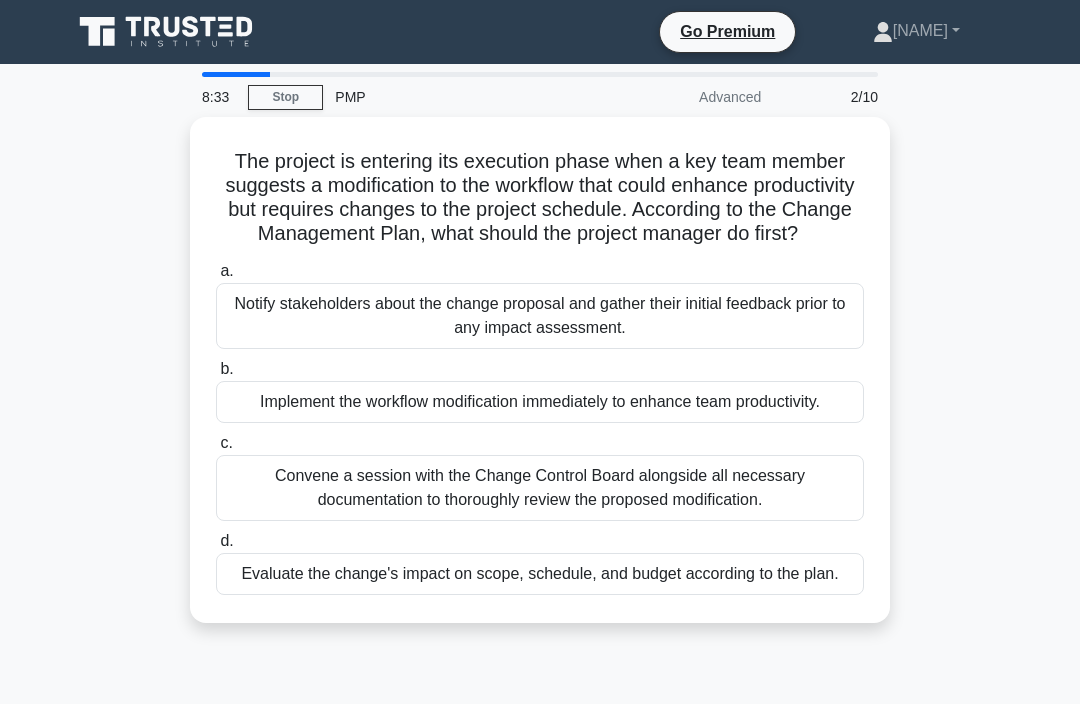 click on "Evaluate the change's impact on scope, schedule, and budget according to the plan." at bounding box center [540, 574] 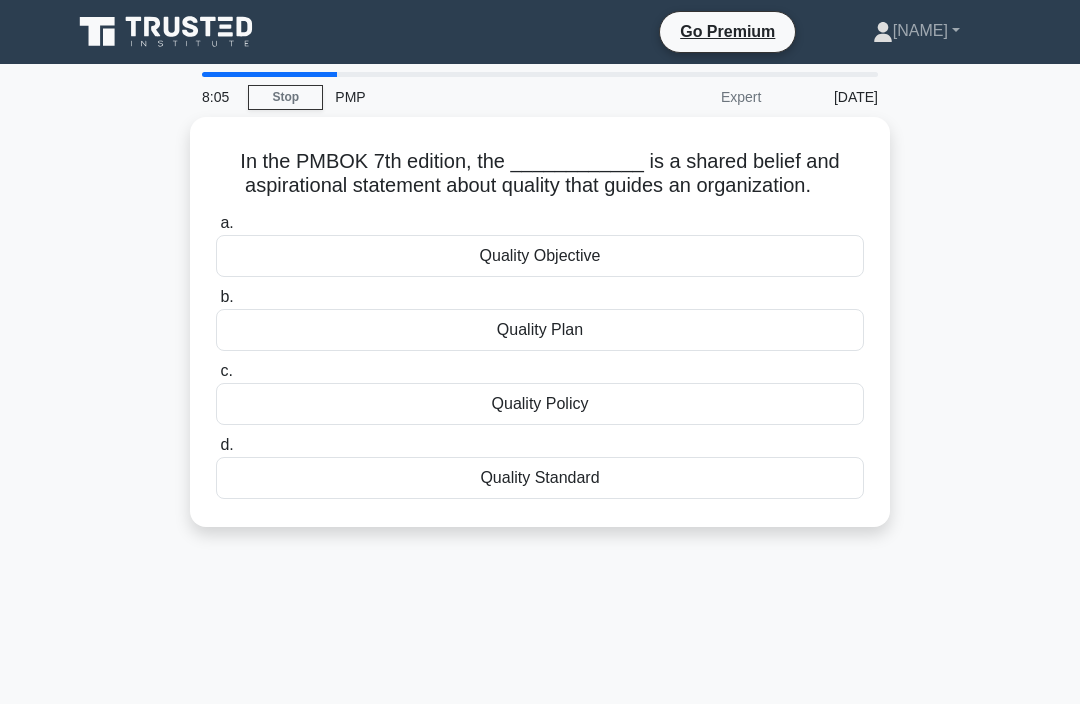 click on "Quality Policy" at bounding box center [540, 404] 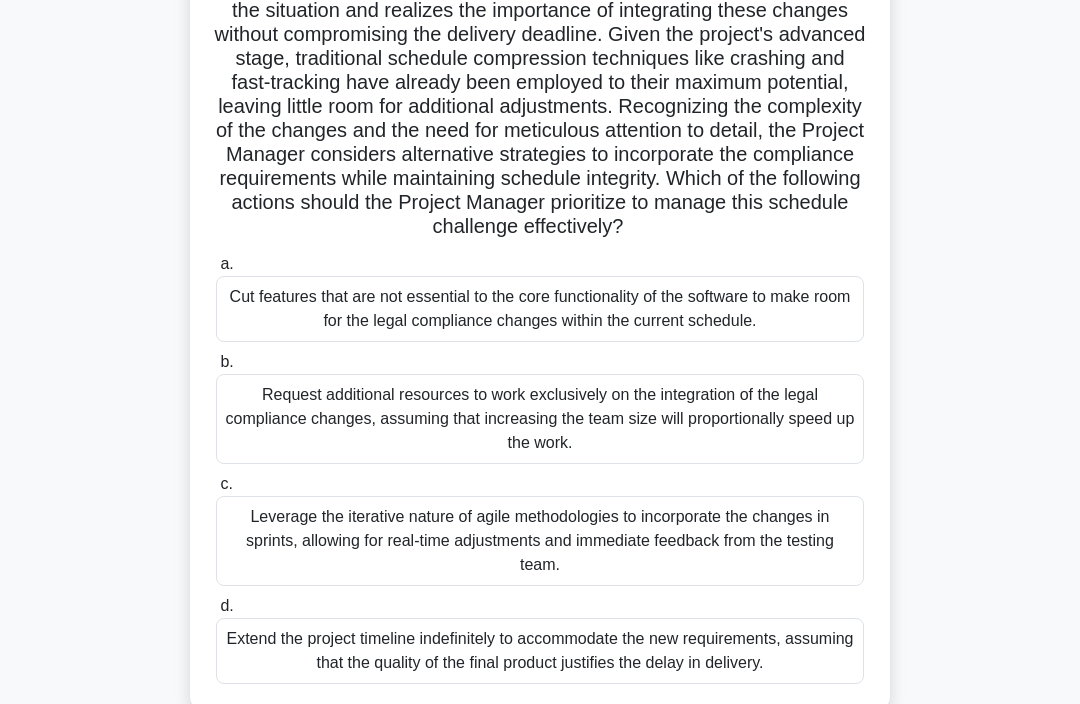 scroll, scrollTop: 365, scrollLeft: 0, axis: vertical 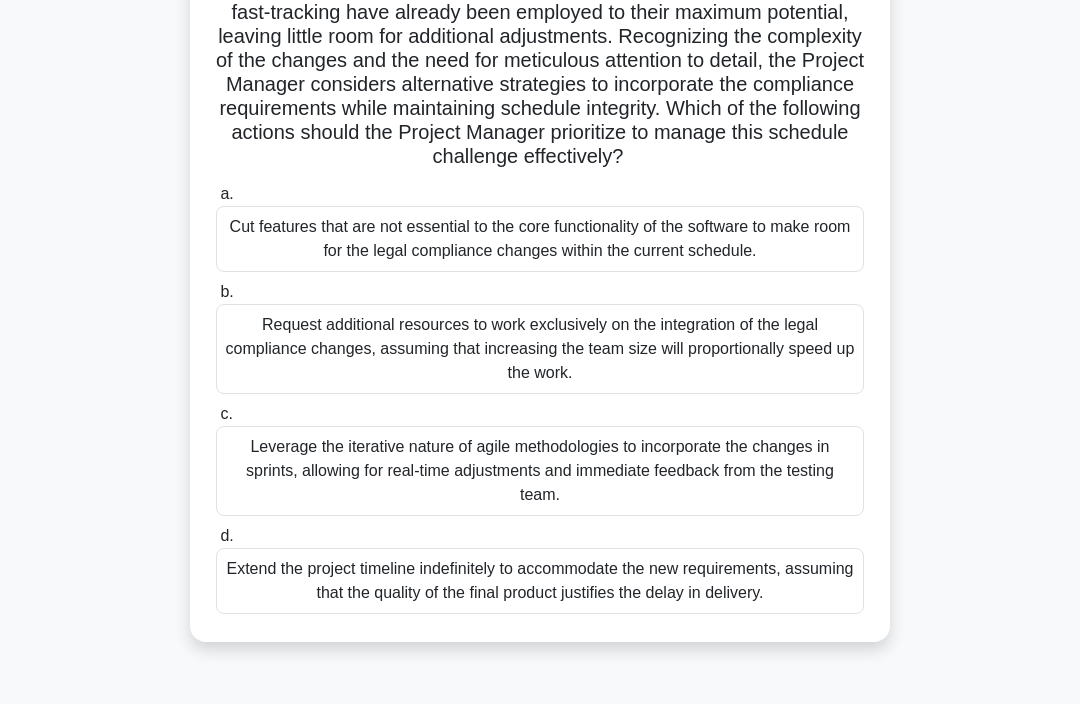 click on "Cut features that are not essential to the core functionality of the software to make room for the legal compliance changes within the current schedule." at bounding box center (540, 239) 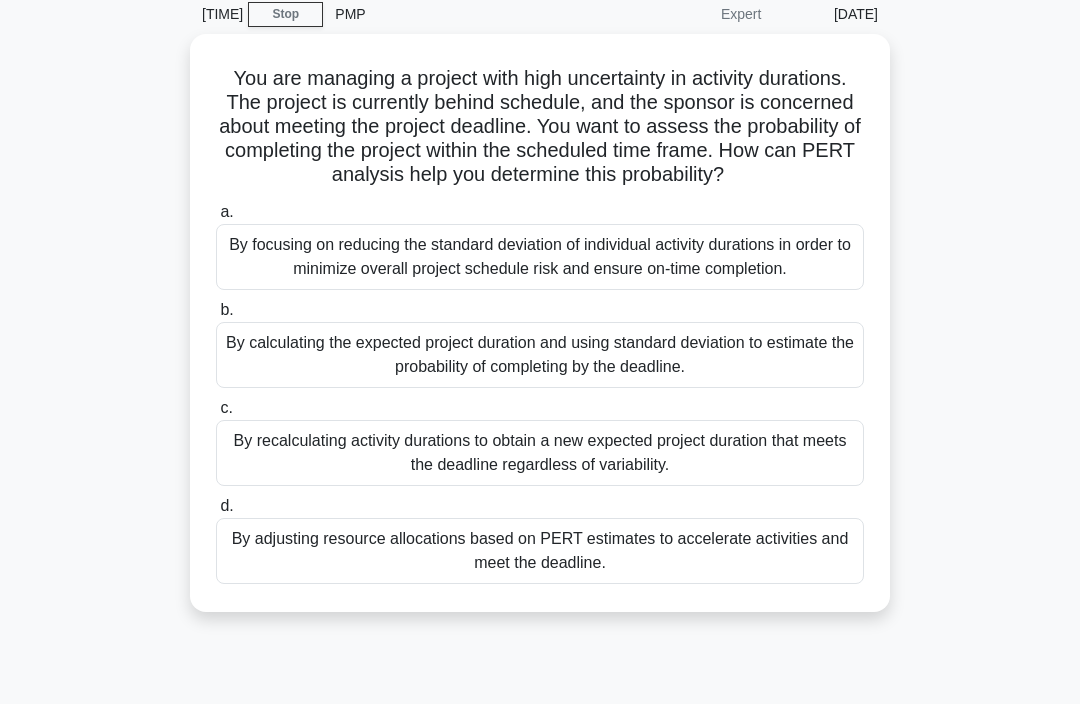 scroll, scrollTop: 0, scrollLeft: 0, axis: both 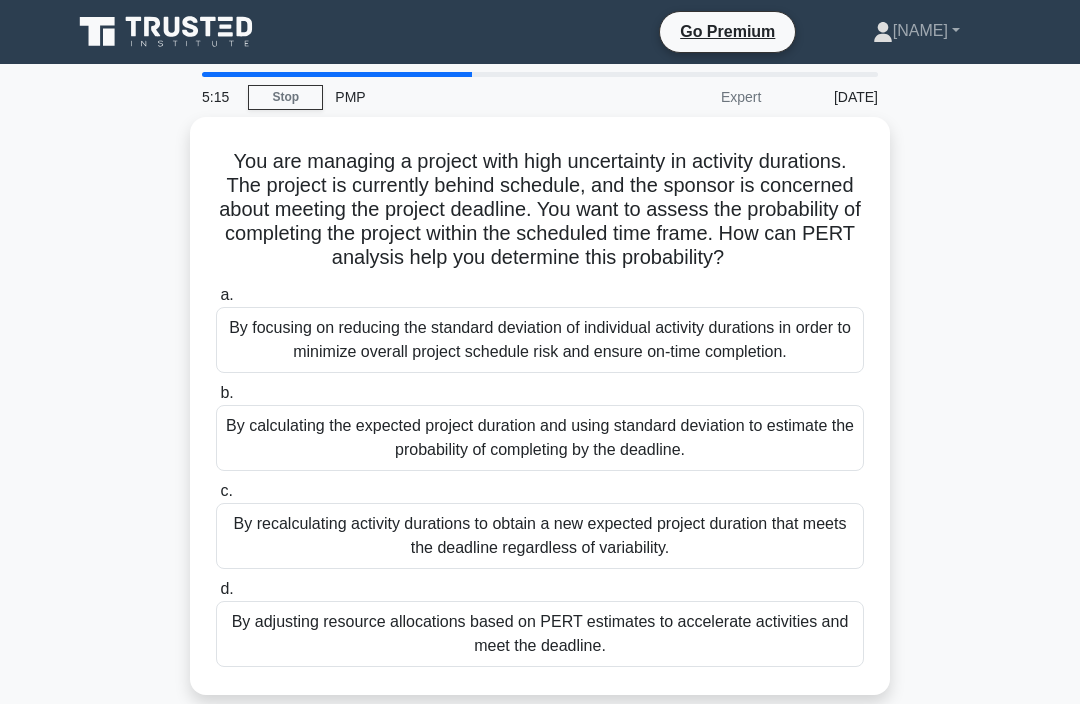 click on "By calculating the expected project duration and using standard deviation to estimate the probability of completing by the deadline." at bounding box center (540, 438) 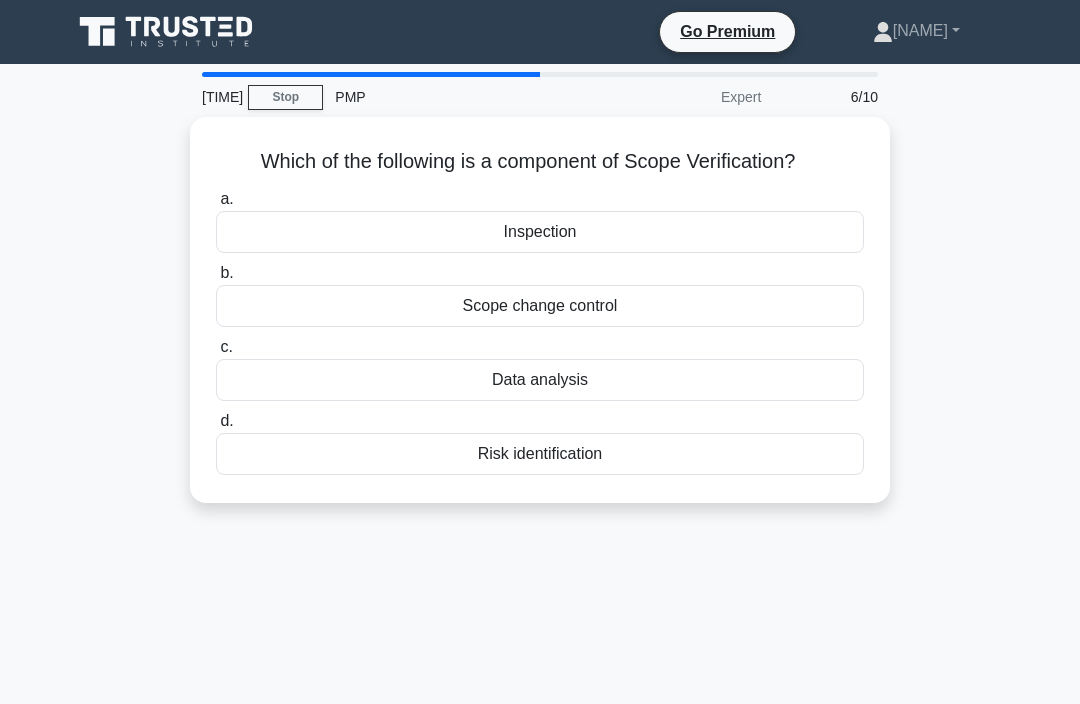 click on "Inspection" at bounding box center [540, 232] 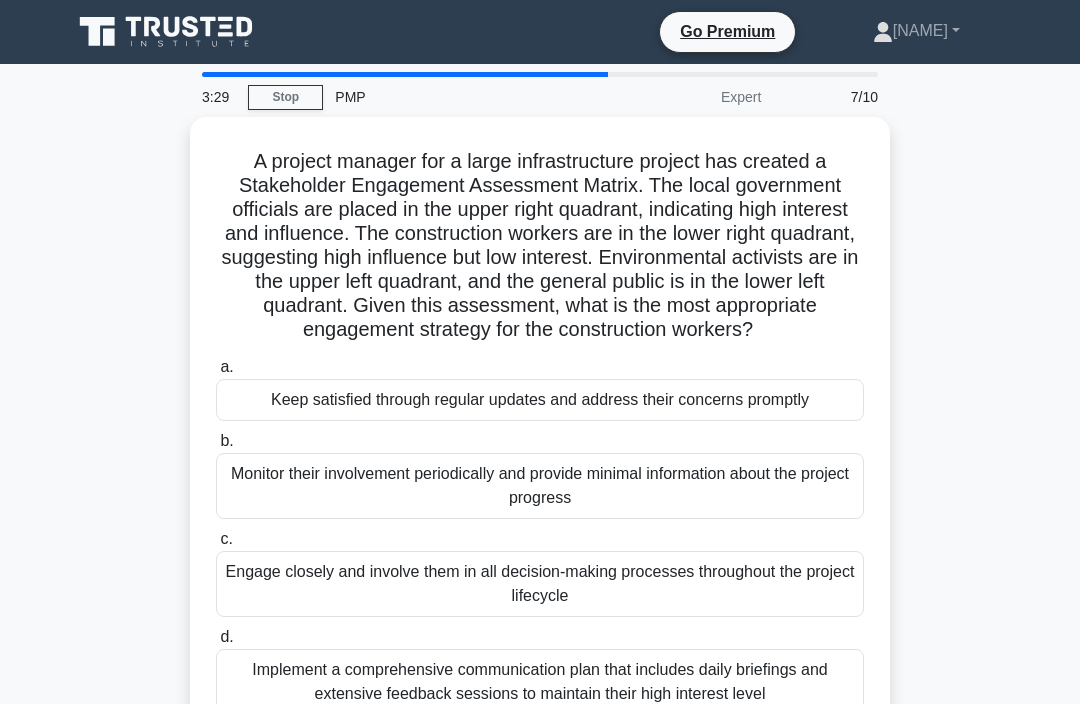 click on "Keep satisfied through regular updates and address their concerns promptly" at bounding box center (540, 400) 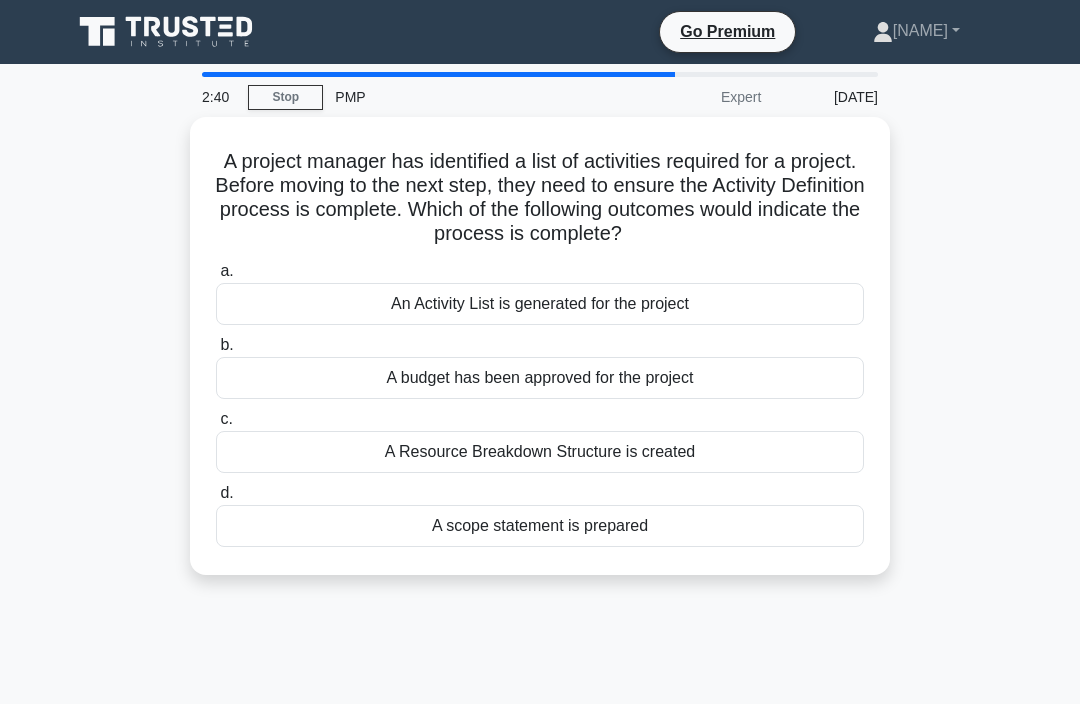 click on "An Activity List is generated for the project" at bounding box center (540, 304) 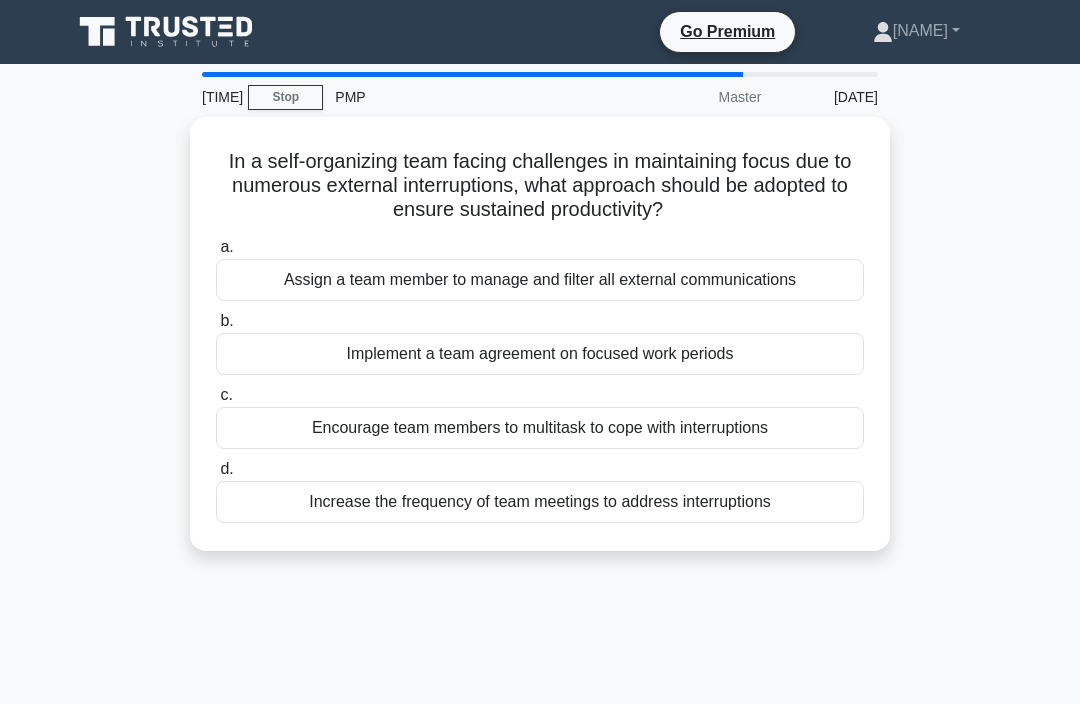 click on "Implement a team agreement on focused work periods" at bounding box center [540, 354] 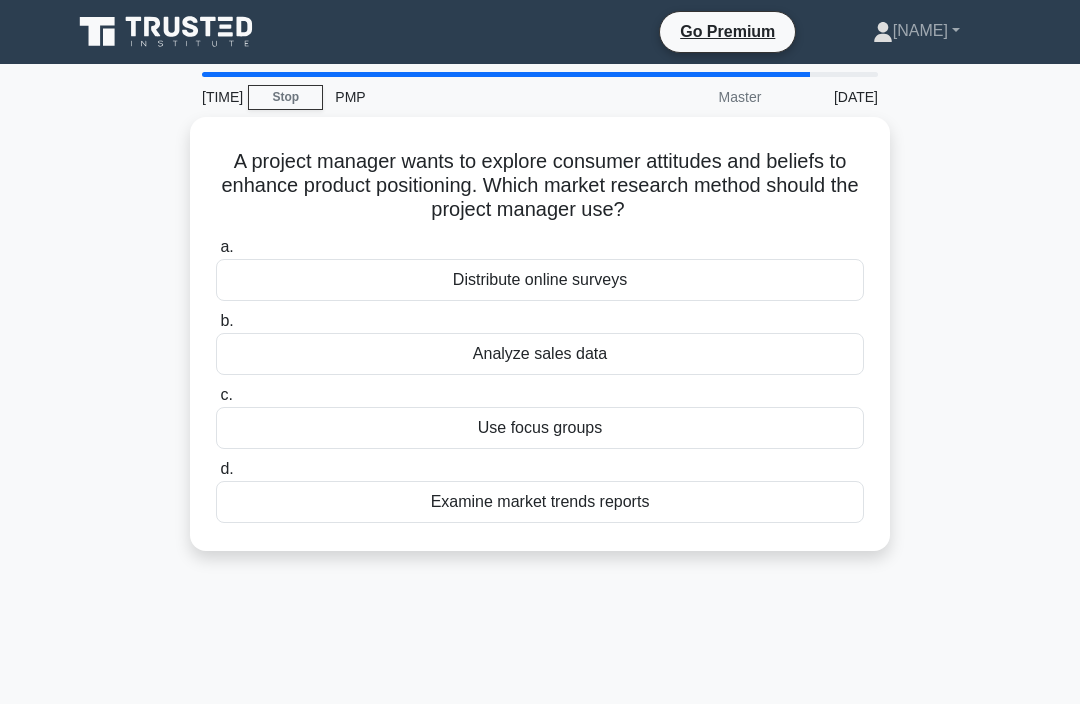 click on "Distribute online surveys" at bounding box center [540, 280] 